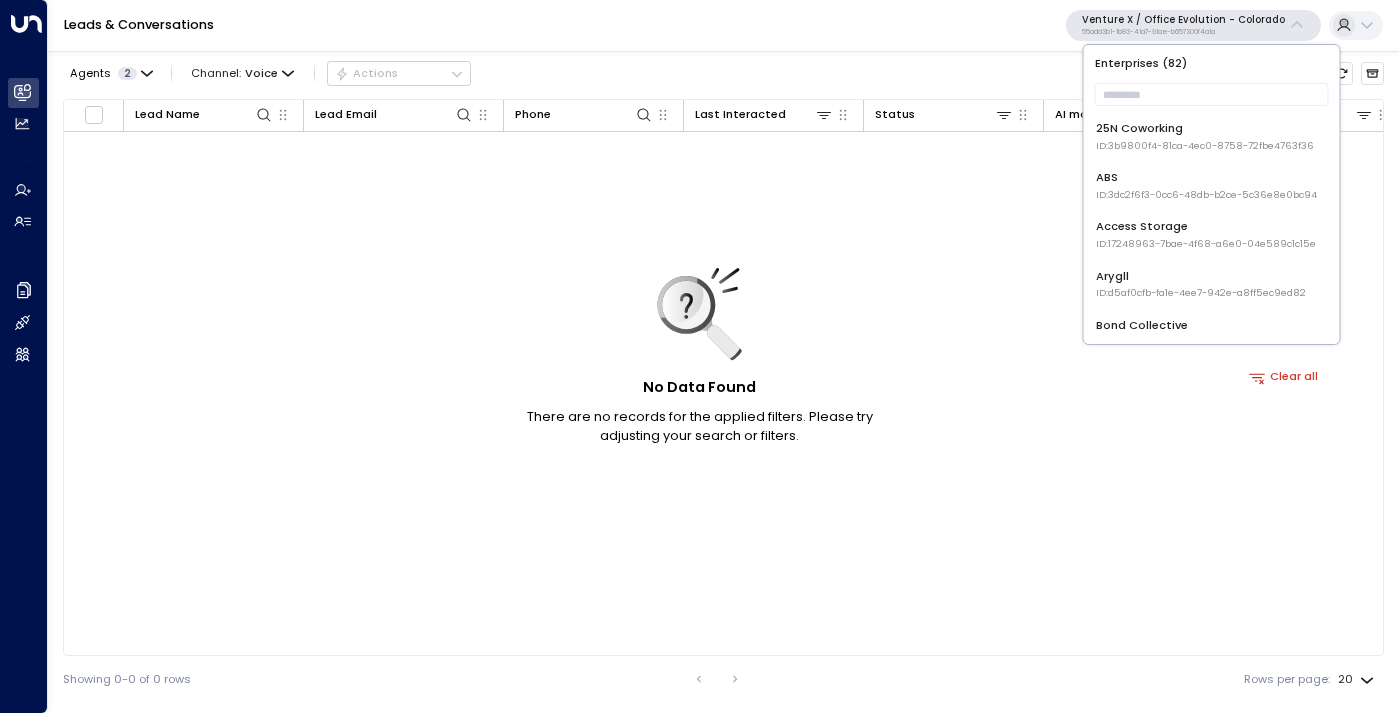 scroll, scrollTop: 0, scrollLeft: 0, axis: both 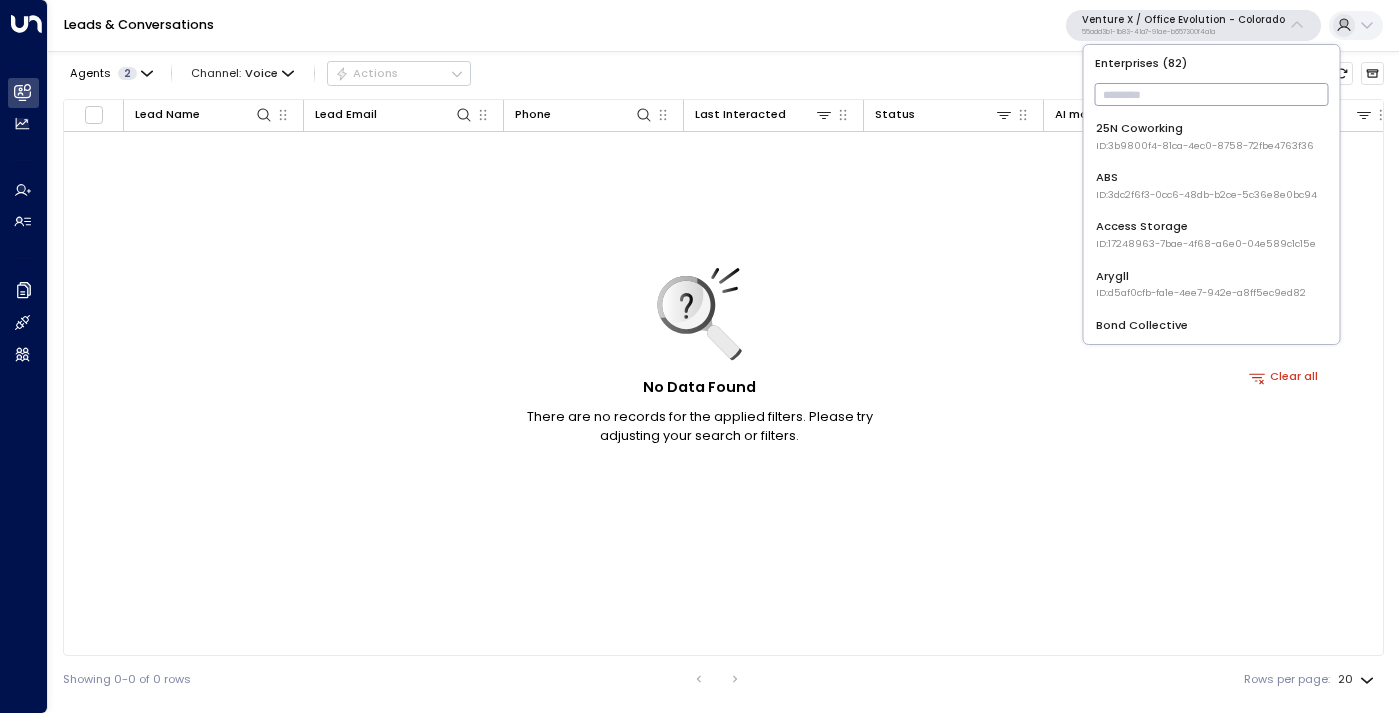 click at bounding box center [1212, 94] 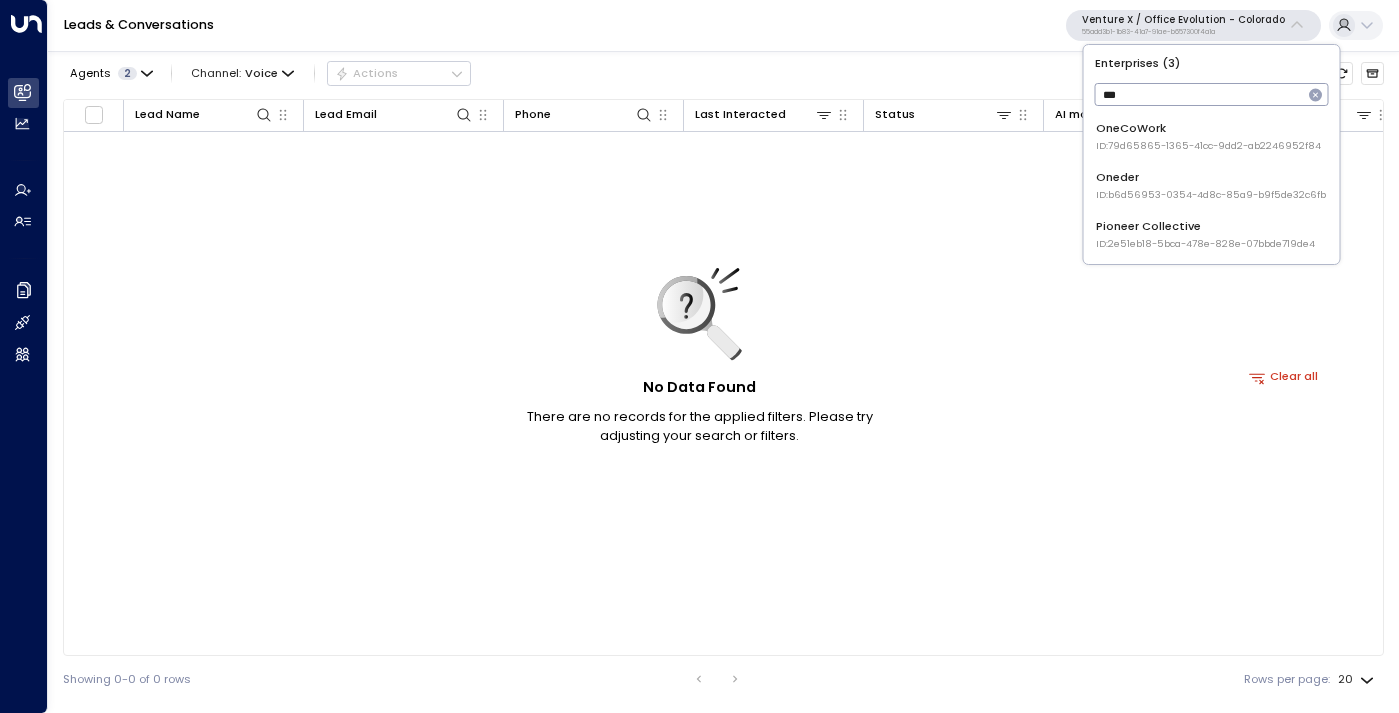 type on "***" 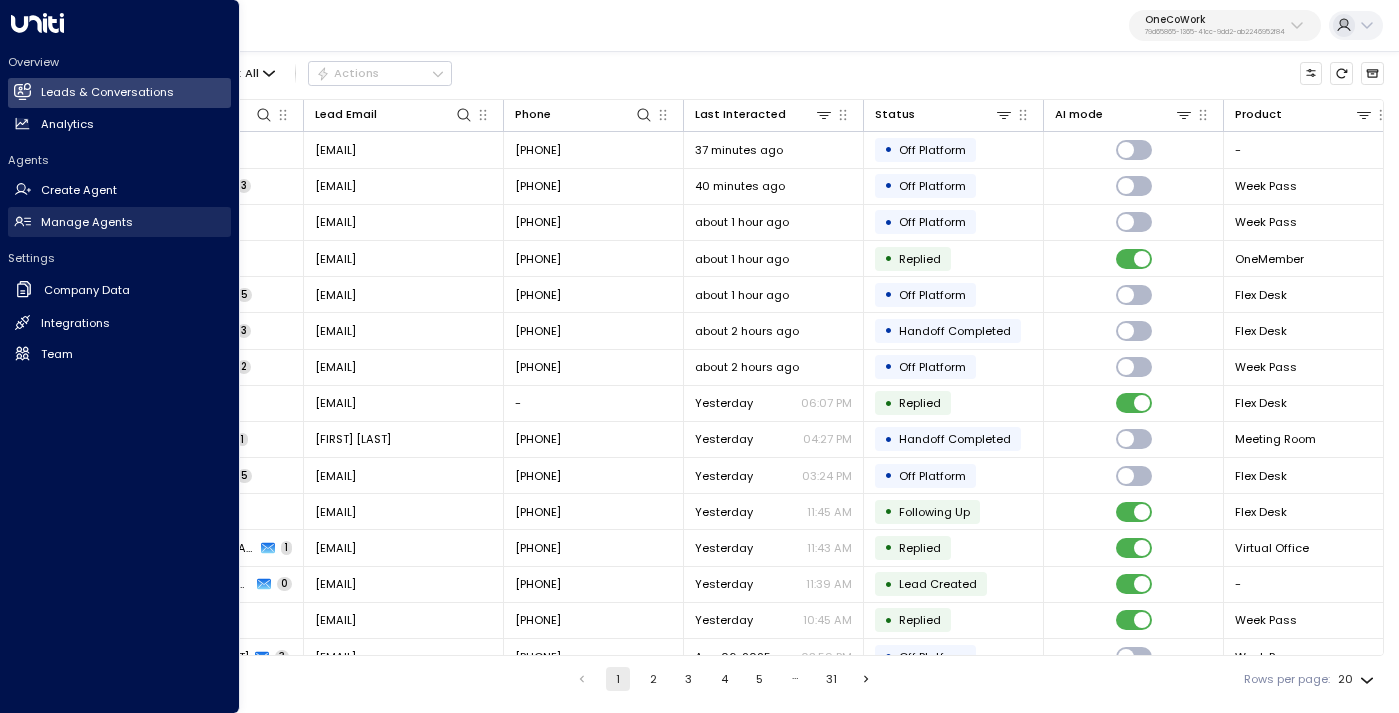 click on "Manage Agents" at bounding box center [87, 222] 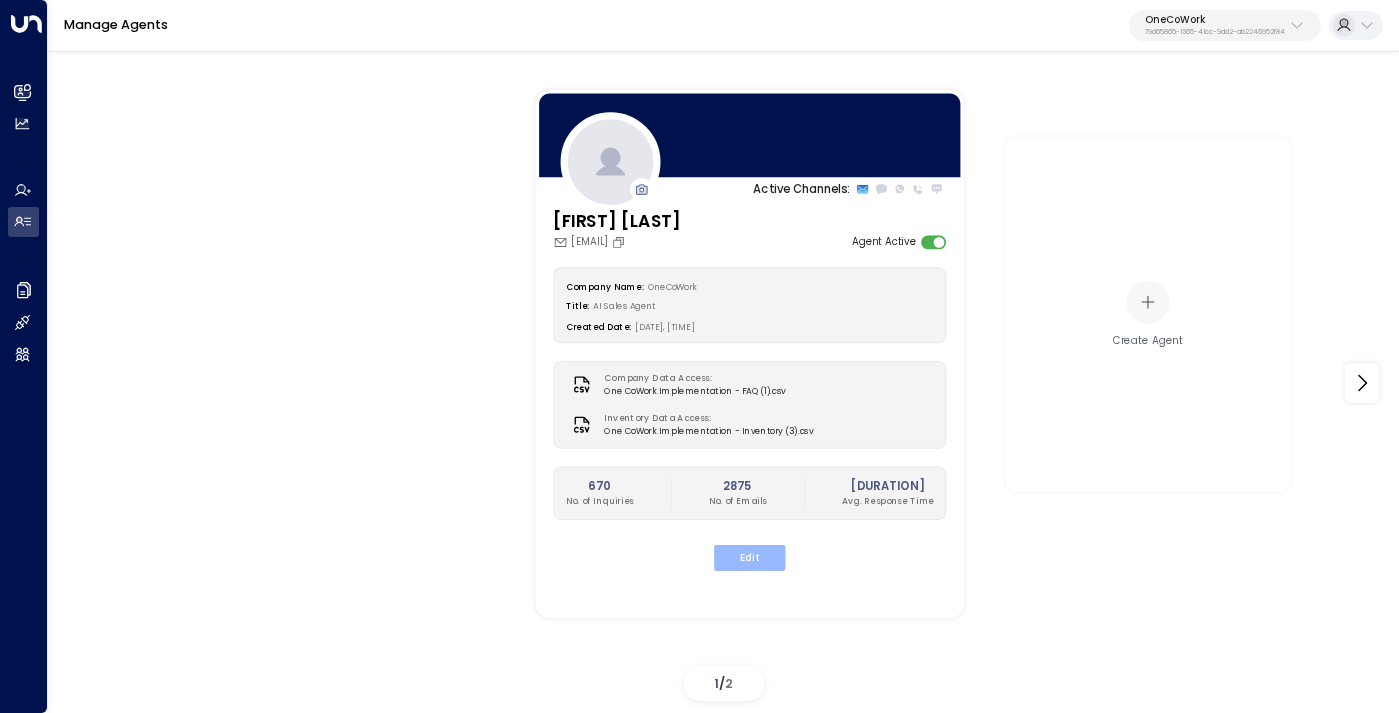 click on "Edit" at bounding box center [749, 558] 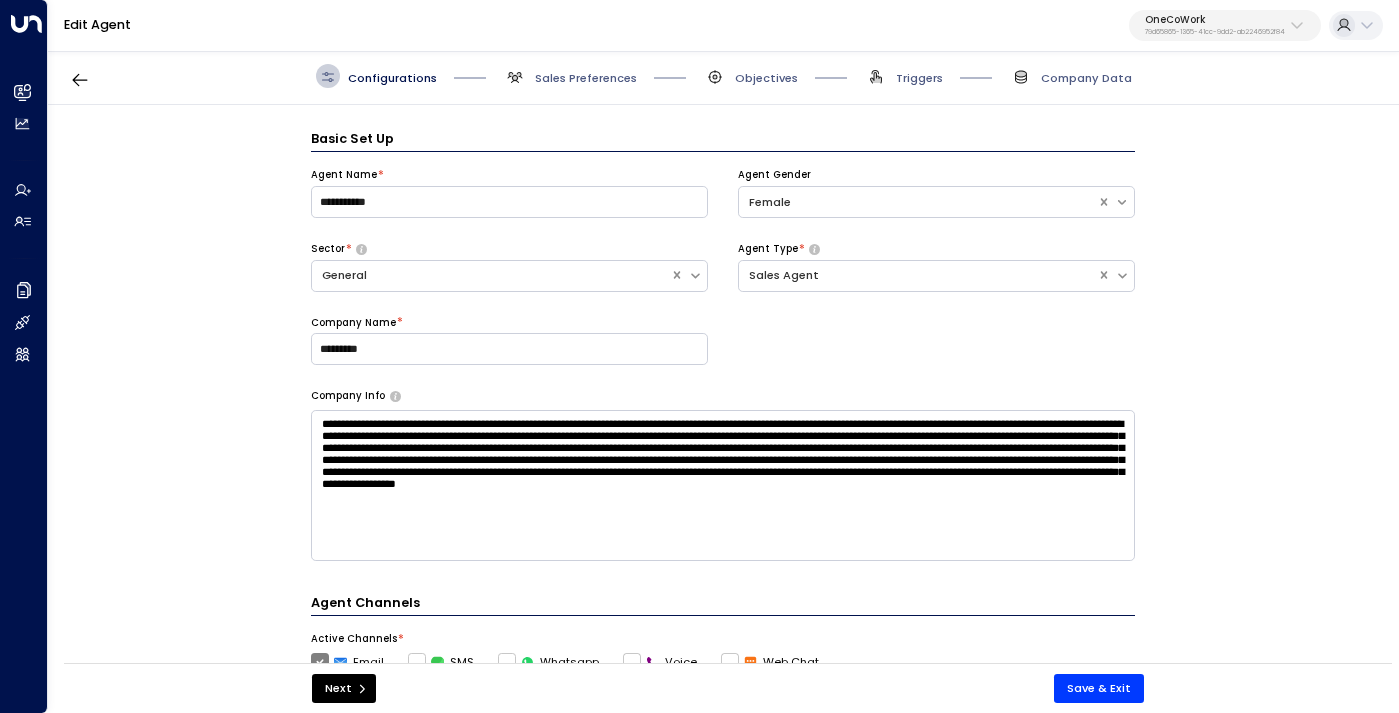 scroll, scrollTop: 24, scrollLeft: 0, axis: vertical 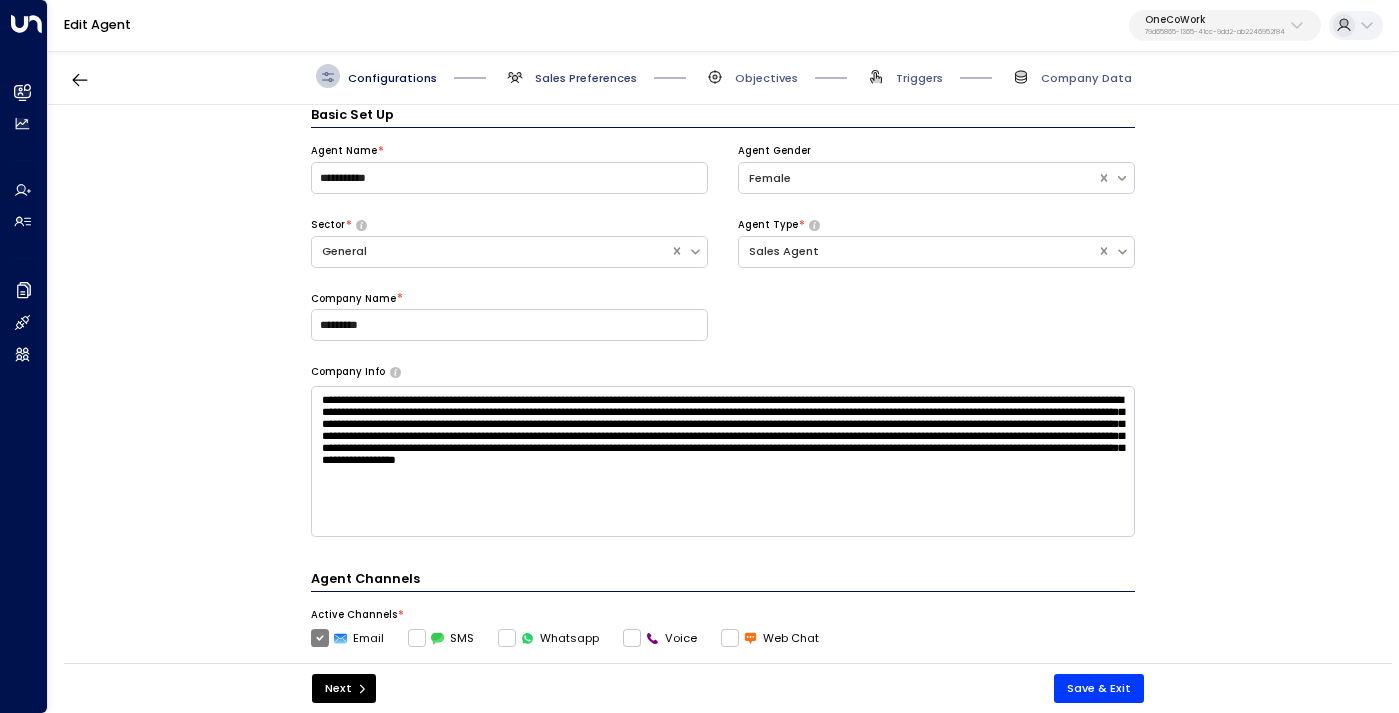 click on "Sales Preferences" at bounding box center [586, 78] 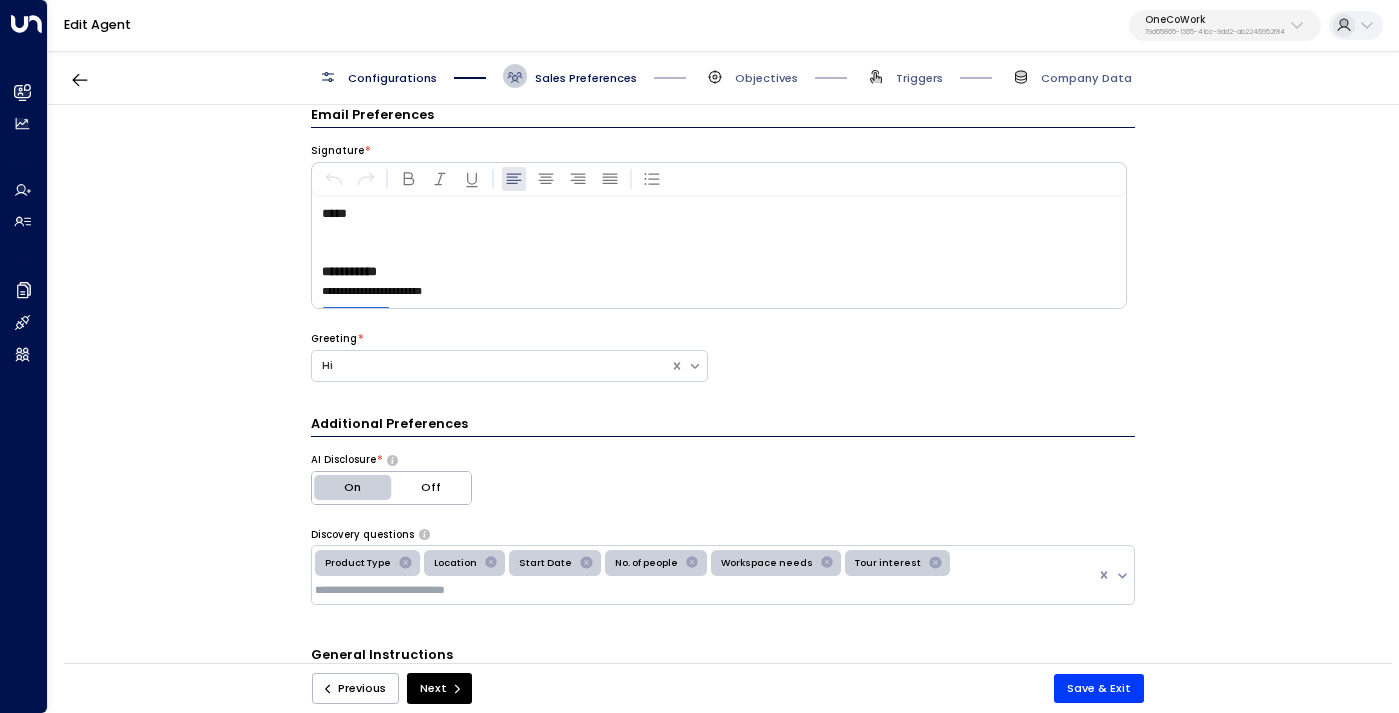 scroll, scrollTop: 238, scrollLeft: 0, axis: vertical 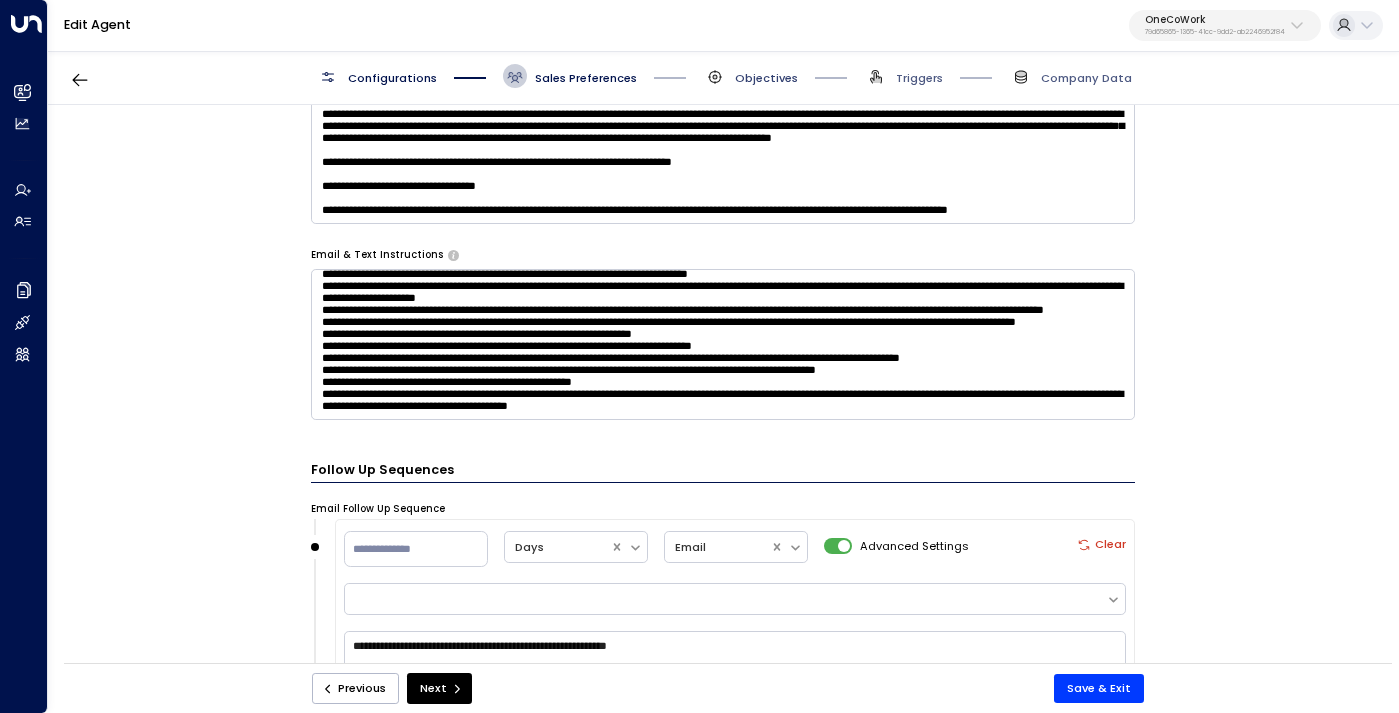 click on "Objectives" at bounding box center (766, 78) 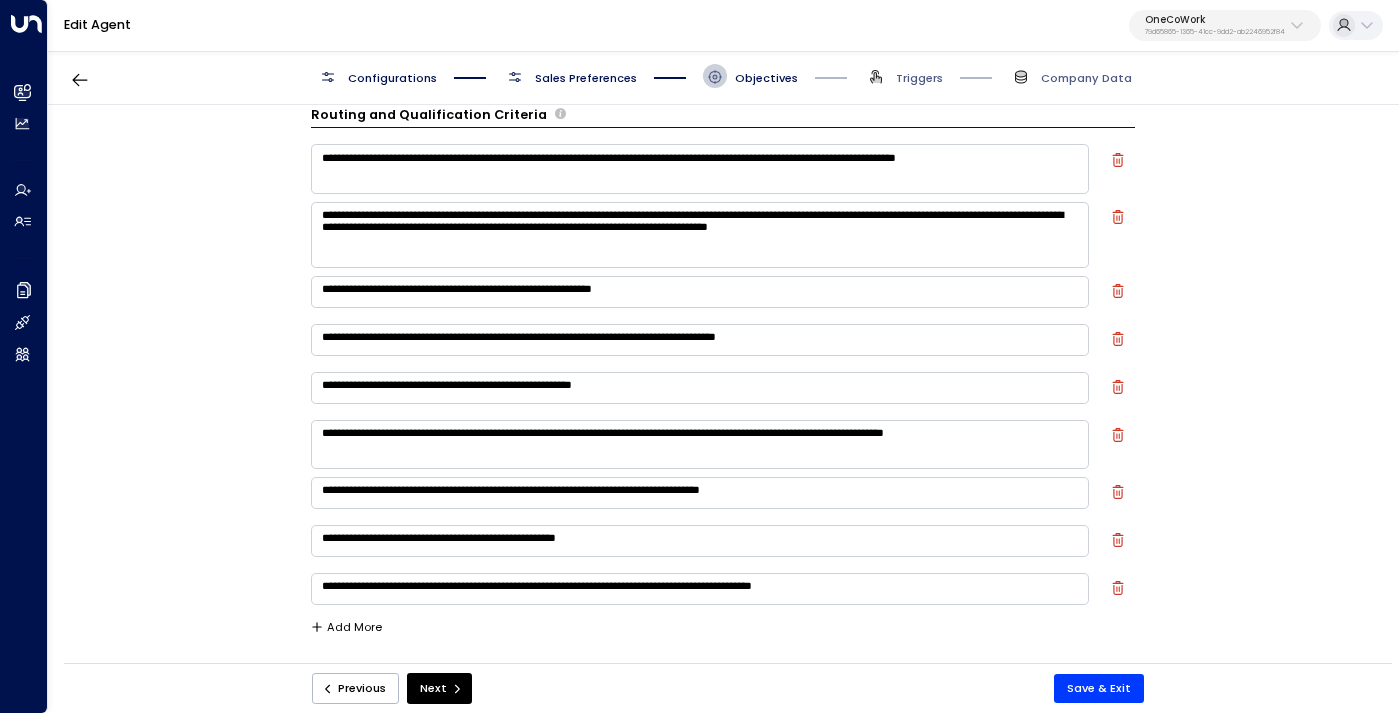 scroll, scrollTop: 428, scrollLeft: 0, axis: vertical 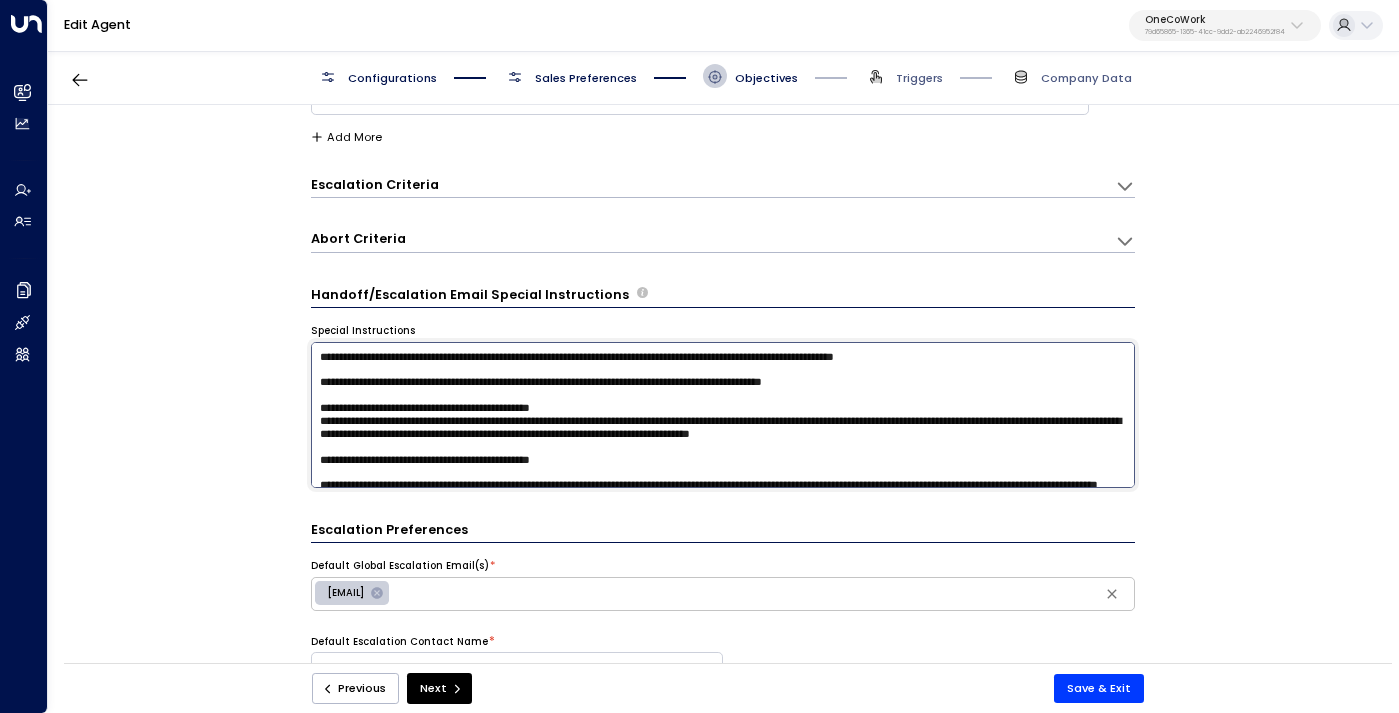 click at bounding box center [723, 415] 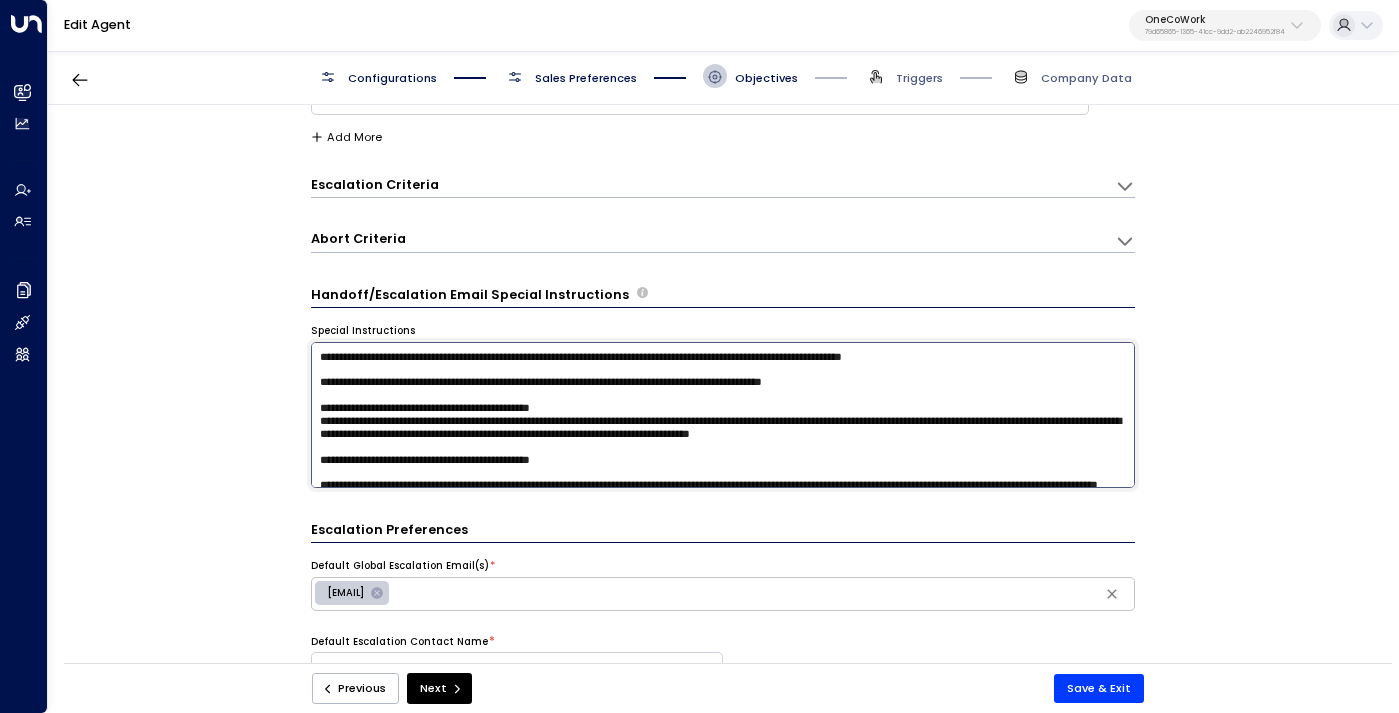 paste on "**********" 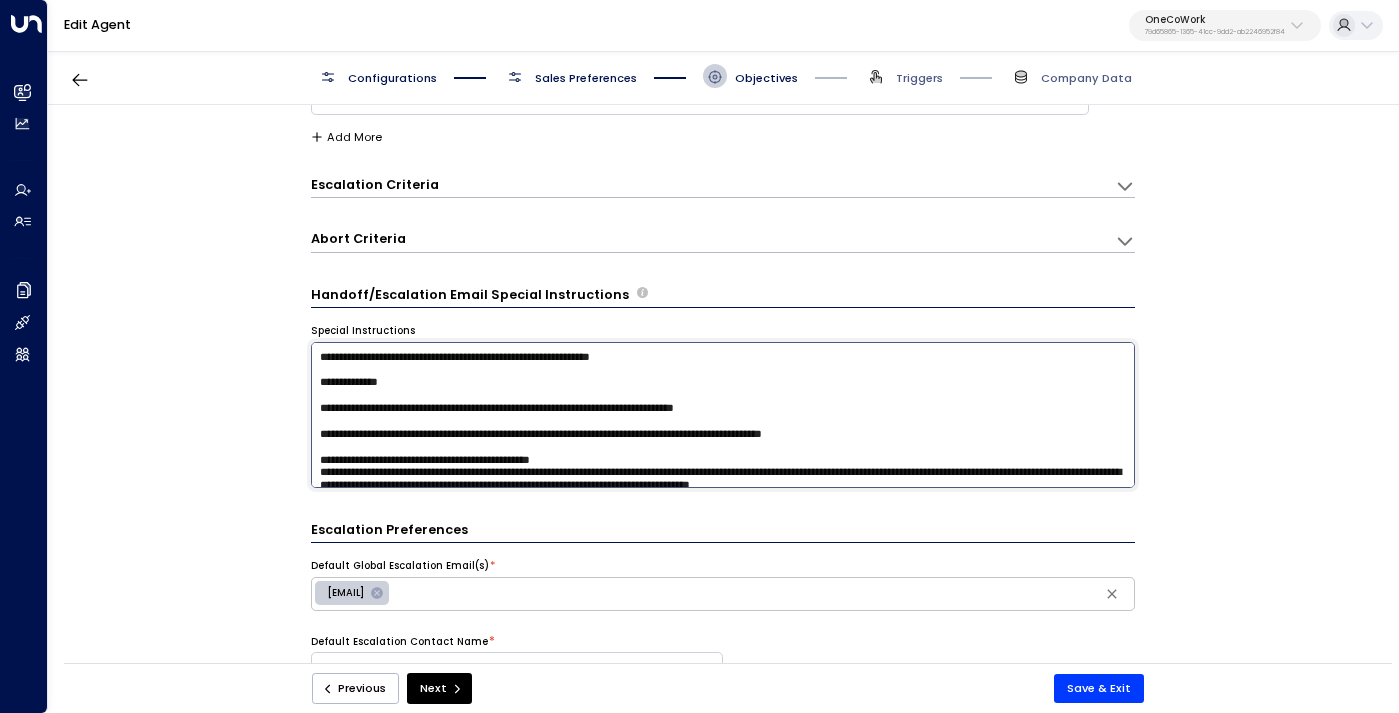 click at bounding box center (723, 415) 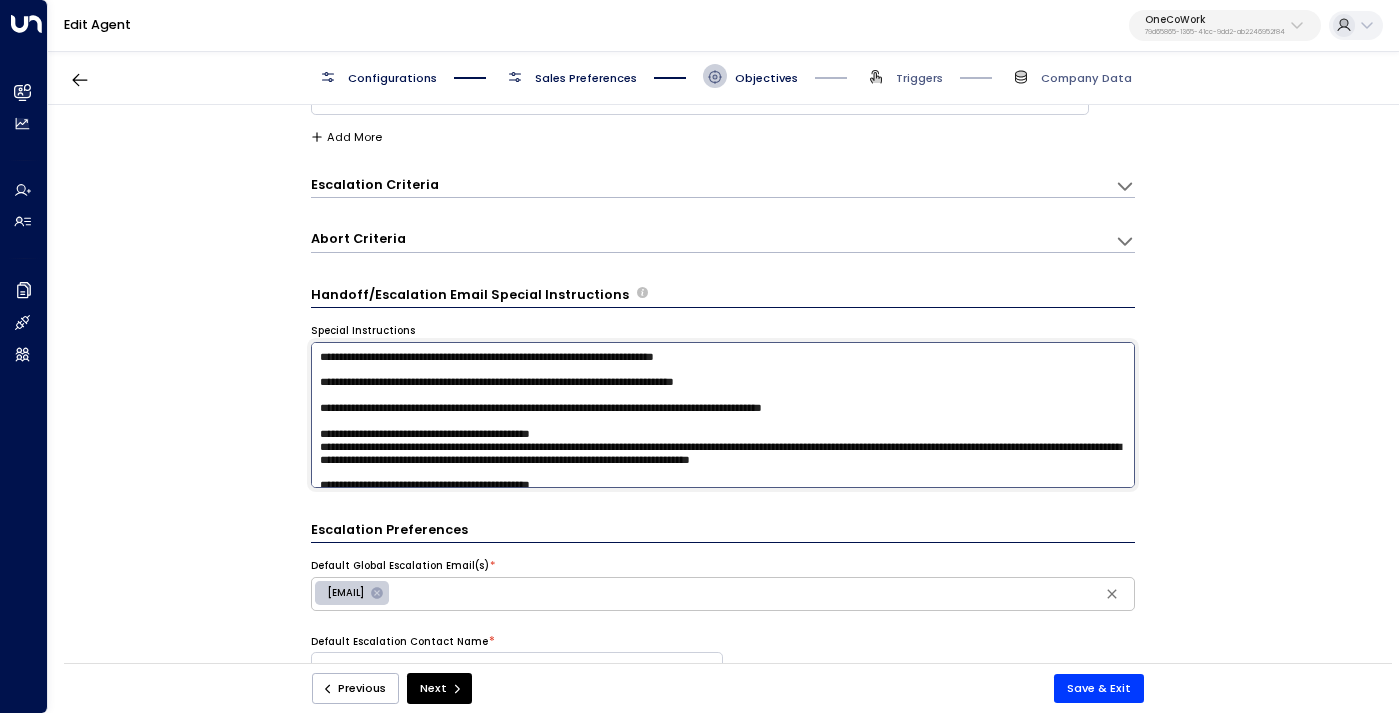 click at bounding box center [723, 415] 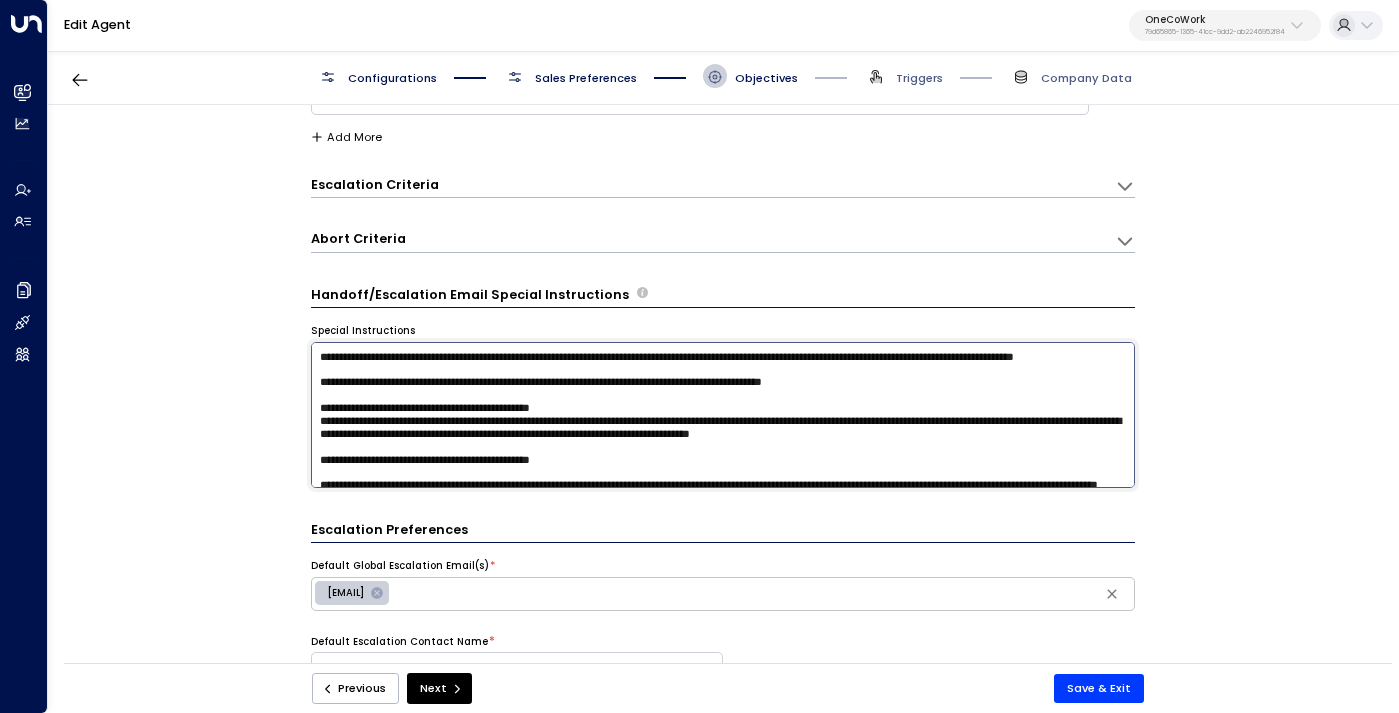click at bounding box center (723, 415) 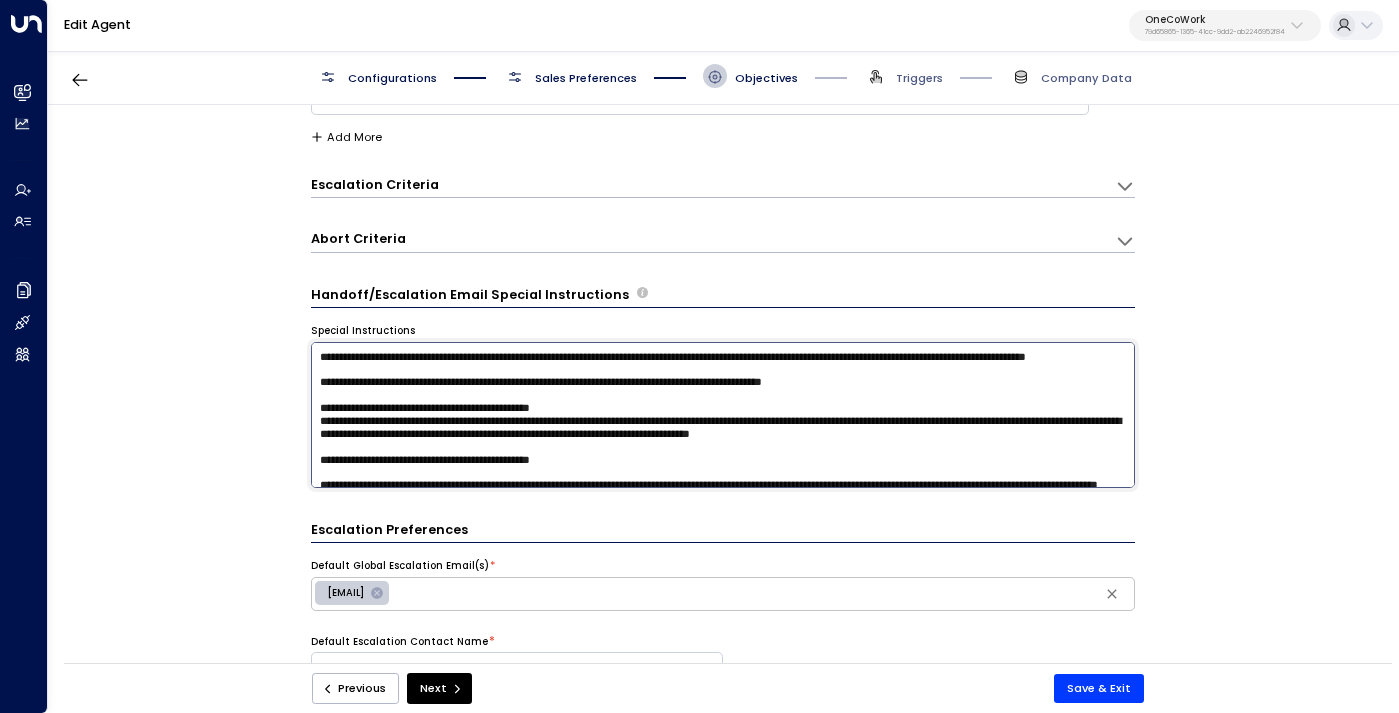 click at bounding box center [723, 415] 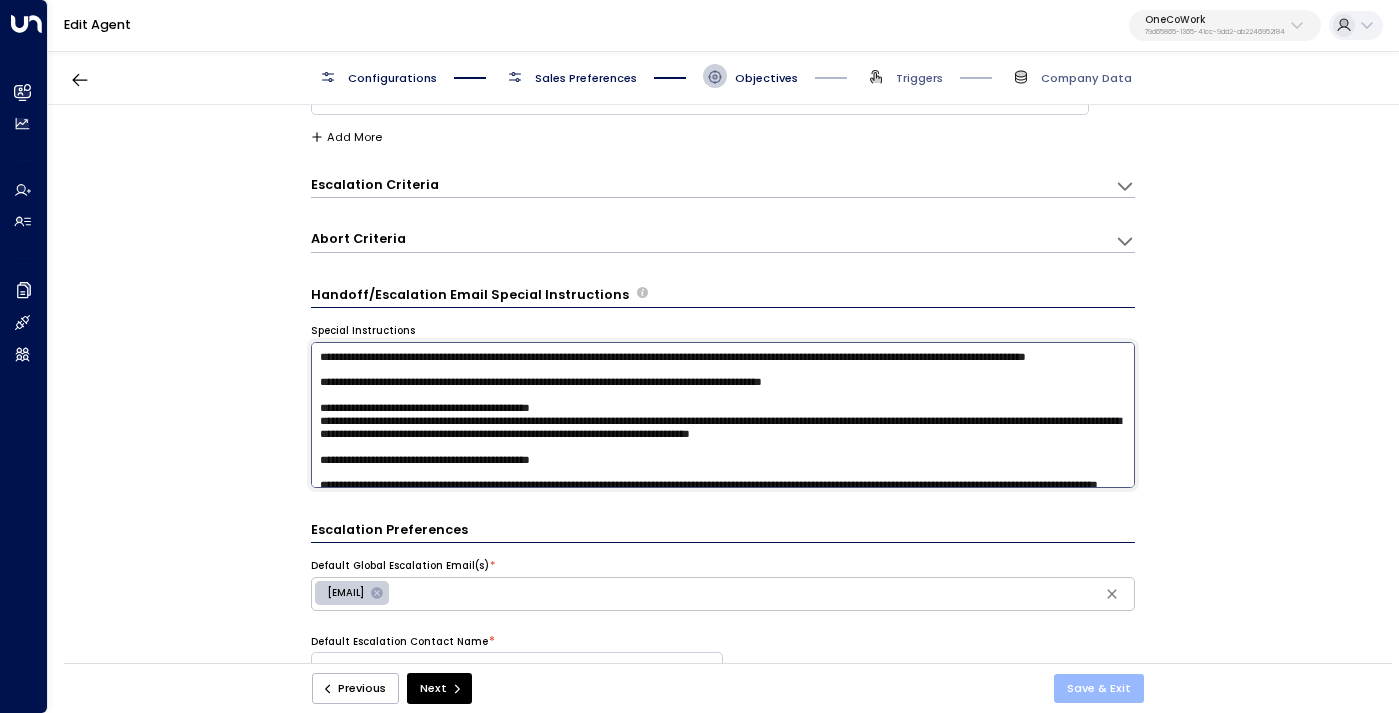 type on "**********" 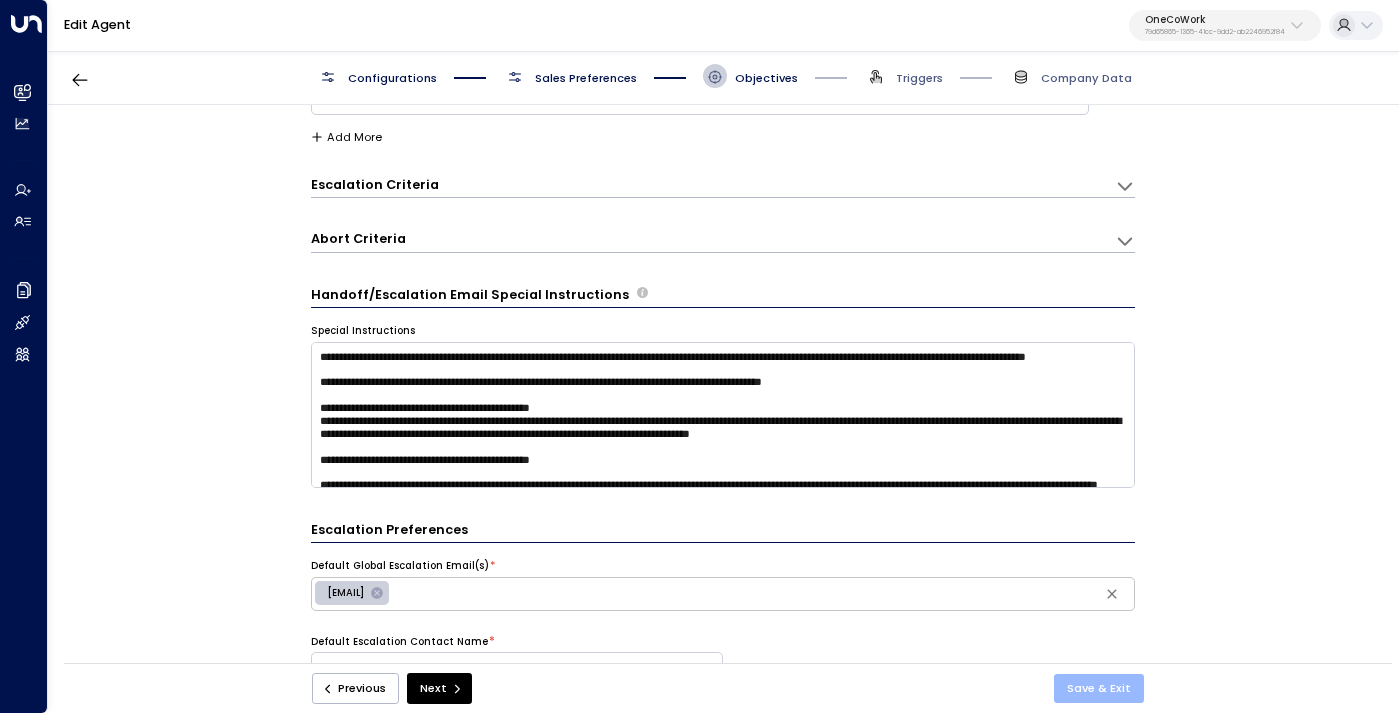 click on "Save & Exit" at bounding box center (1099, 688) 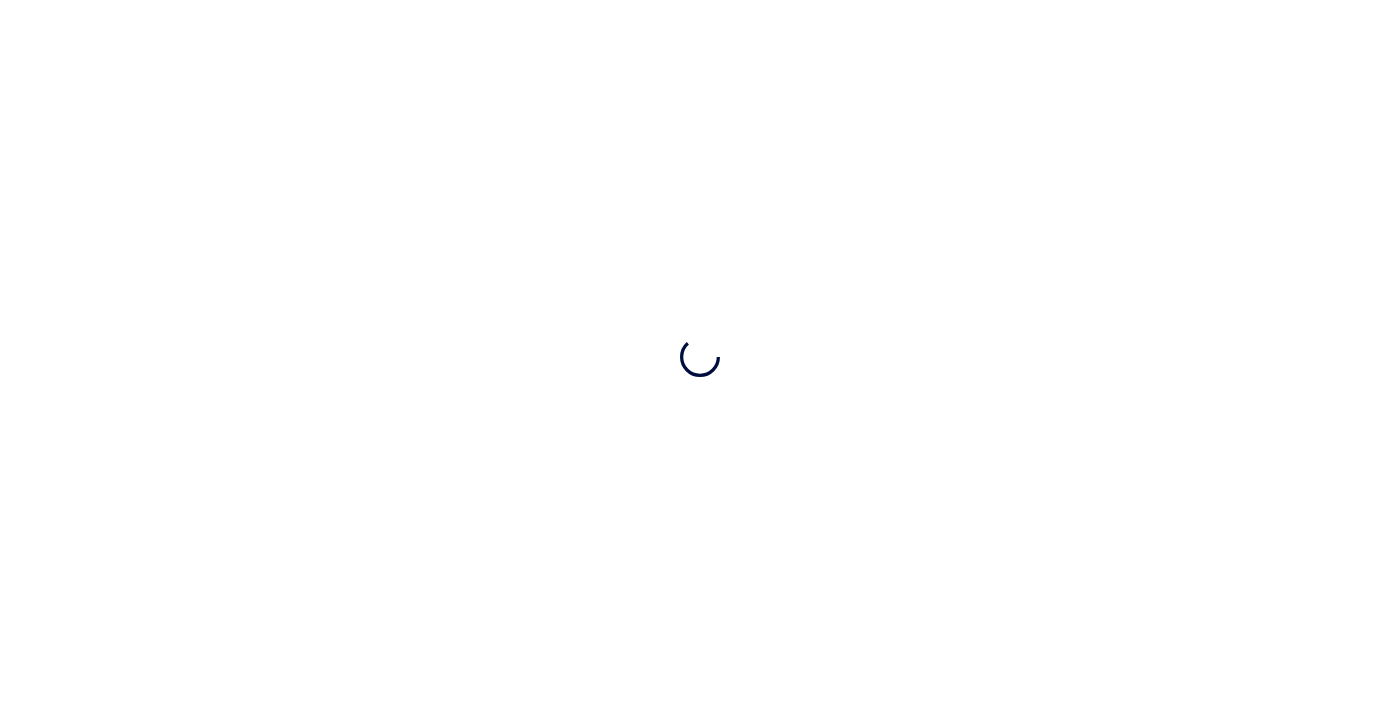 scroll, scrollTop: 0, scrollLeft: 0, axis: both 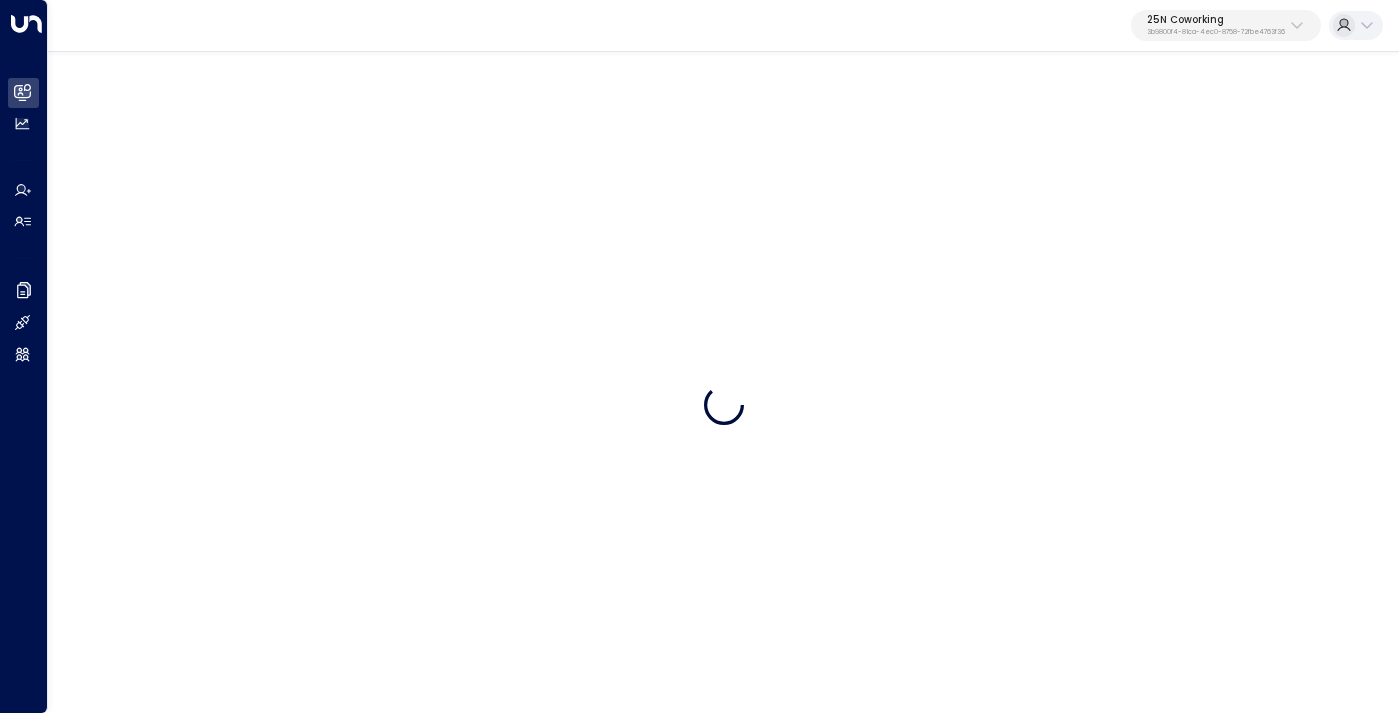 click on "3b9800f4-81ca-4ec0-8758-72fbe4763f36" at bounding box center [1216, 32] 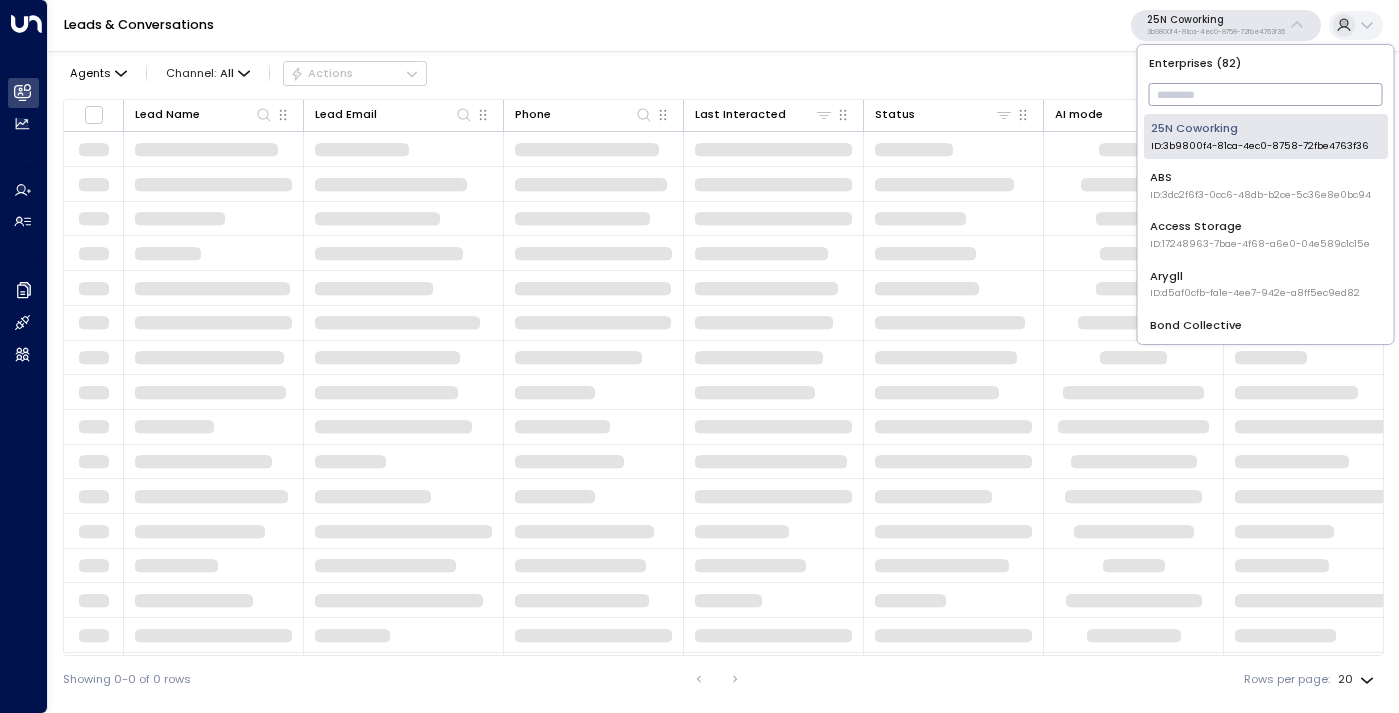 click at bounding box center [1266, 94] 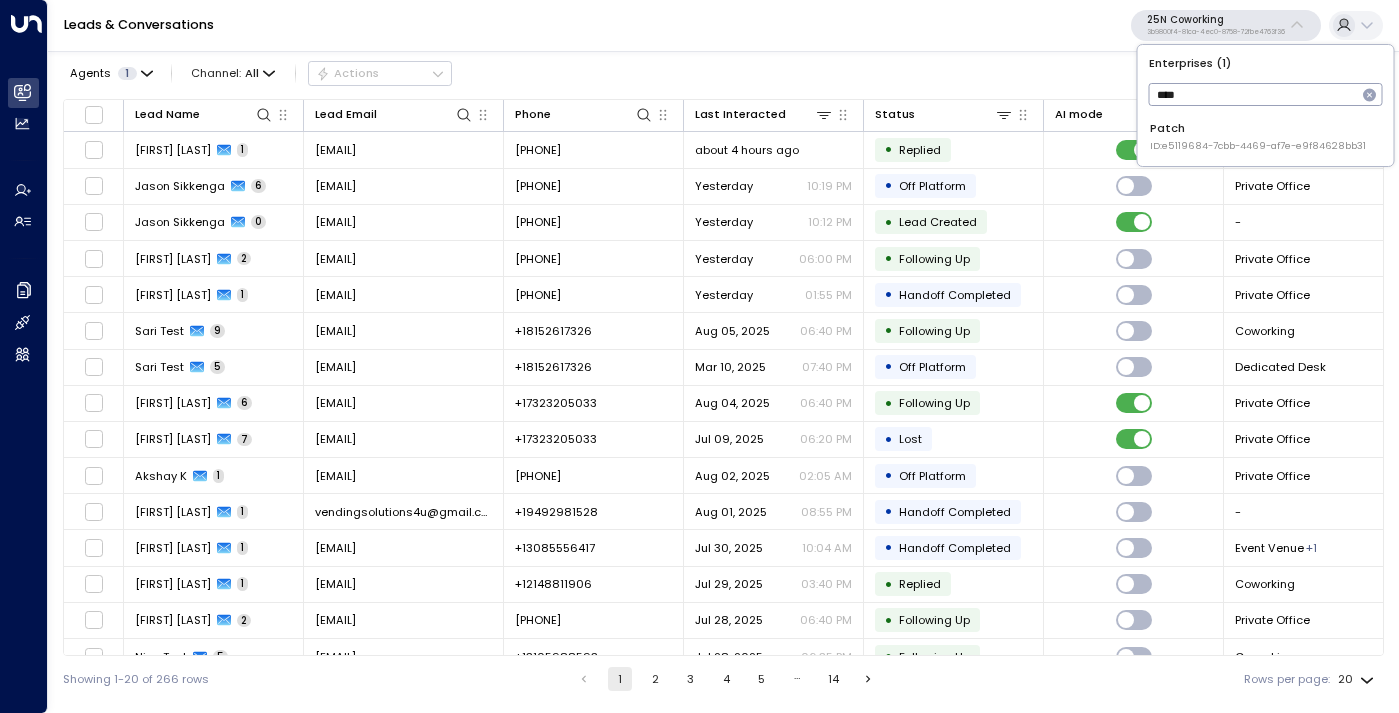 type on "****" 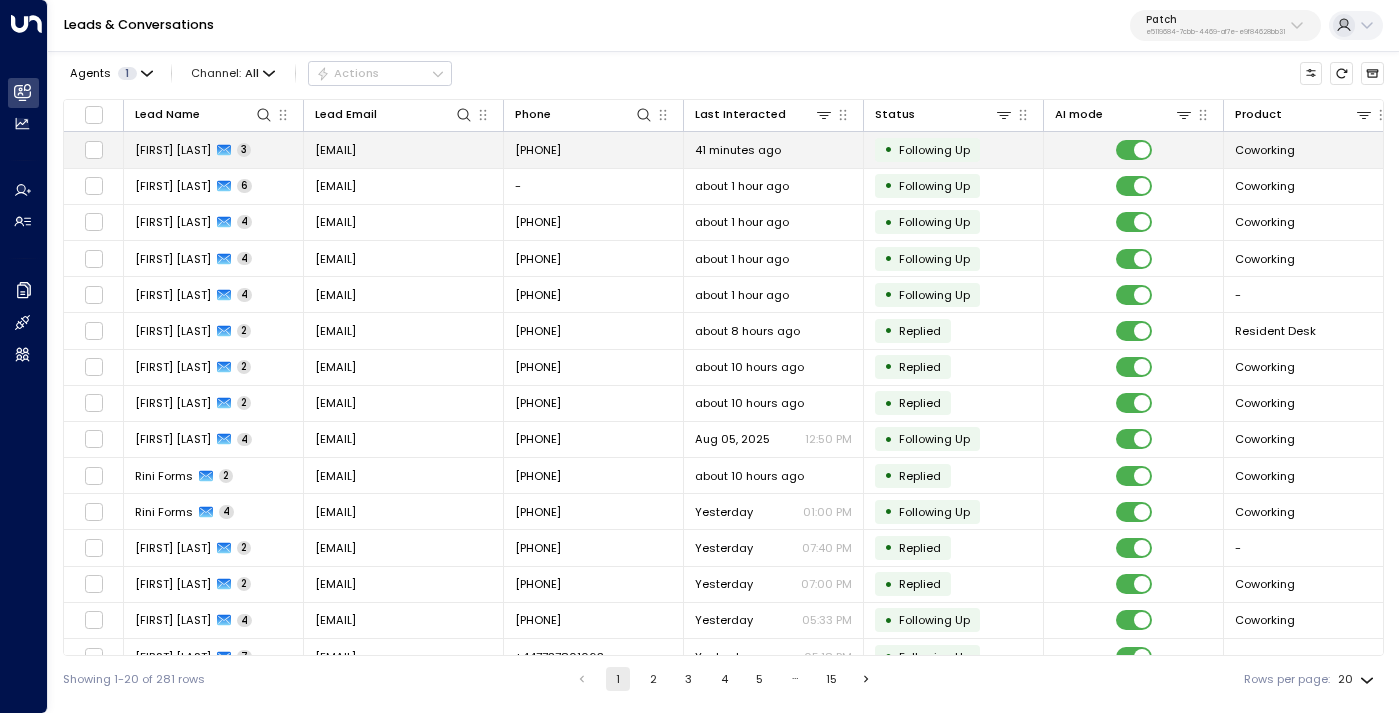 click on "cabarrow1@icloud.com" at bounding box center [335, 150] 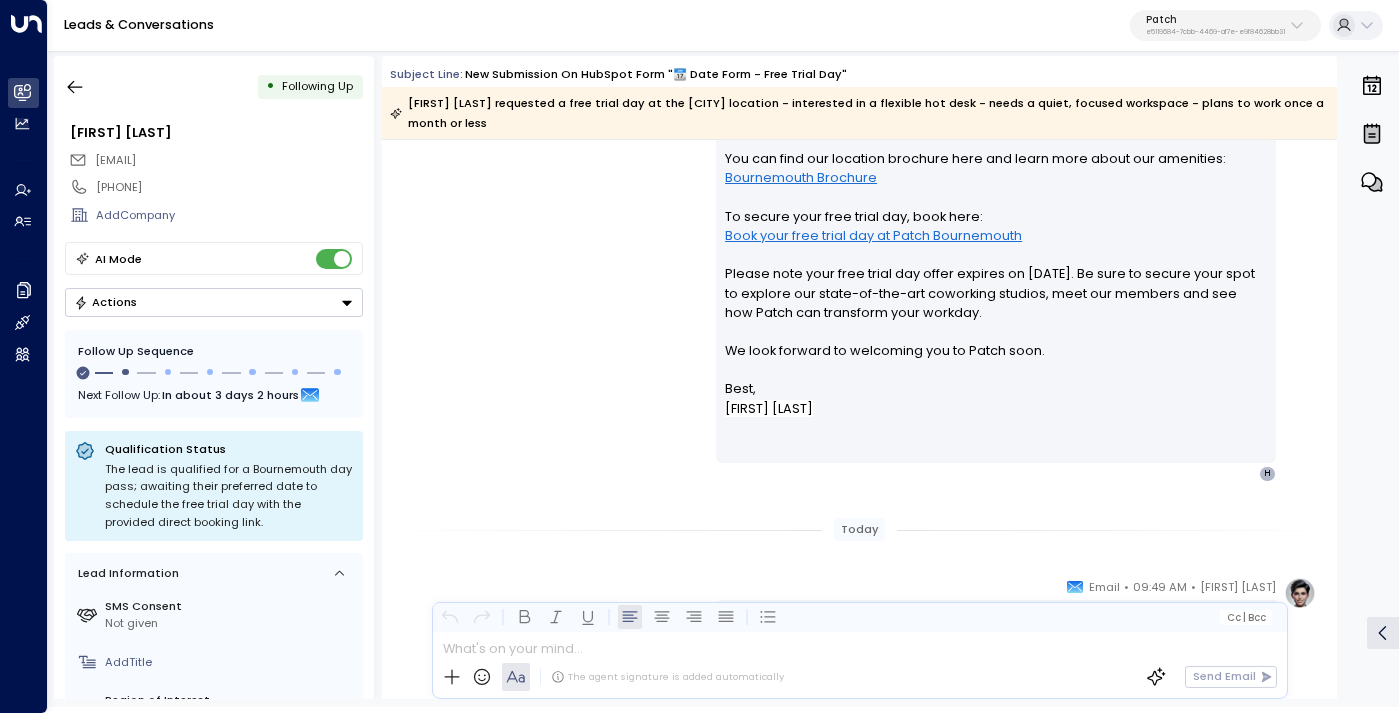 scroll, scrollTop: 2062, scrollLeft: 0, axis: vertical 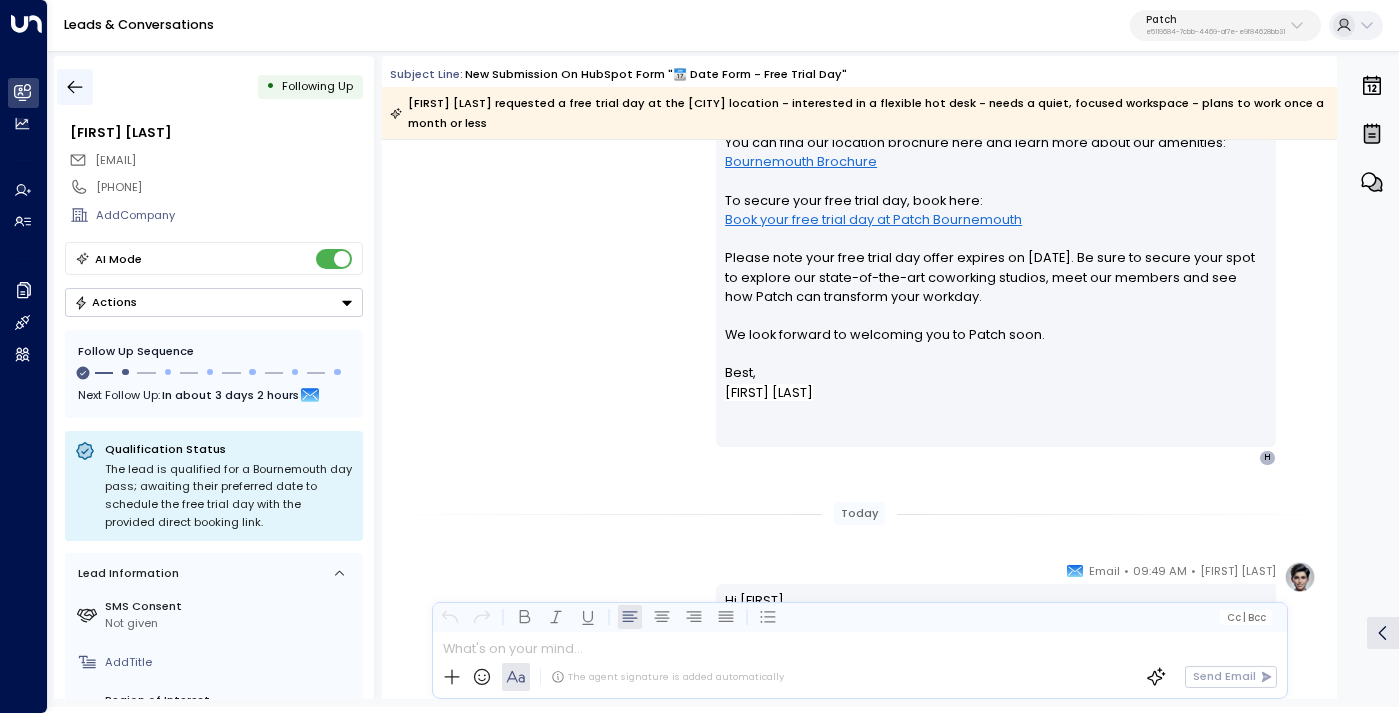 click 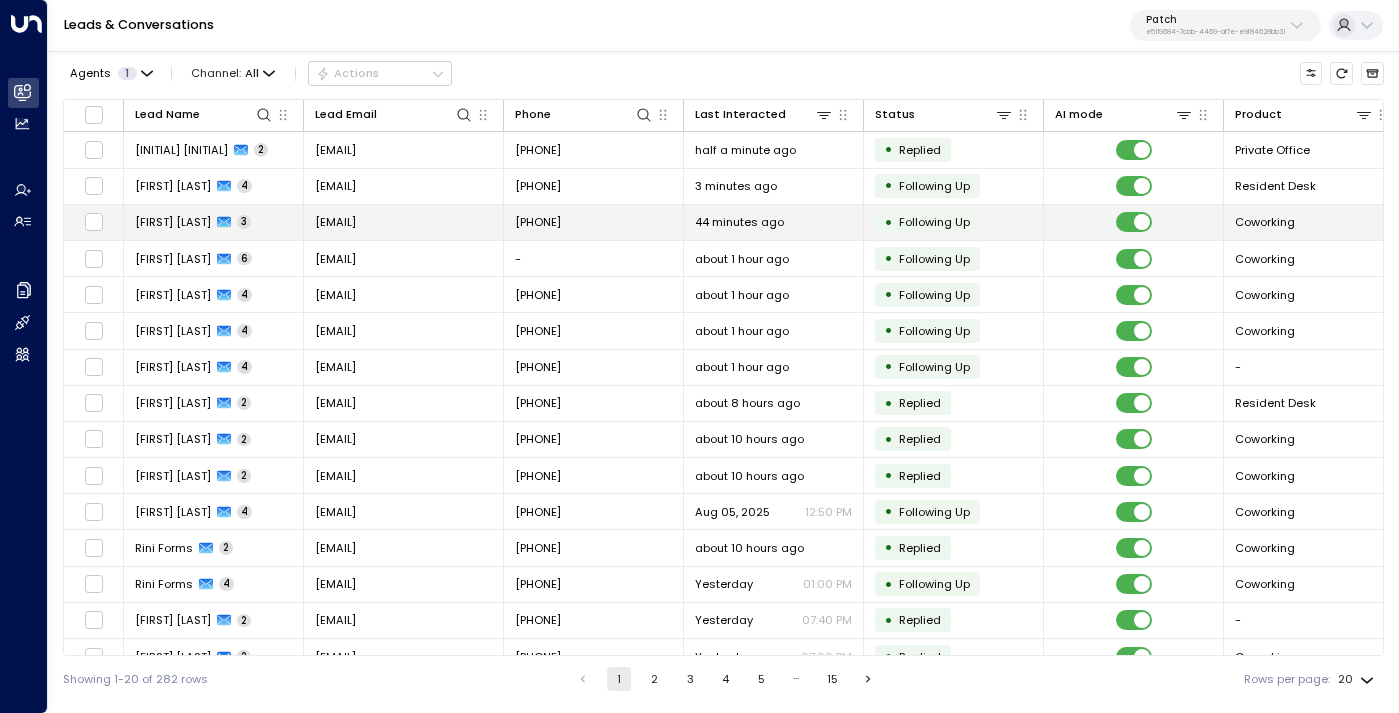 click on "Chrisi Abarrow 3" at bounding box center (214, 222) 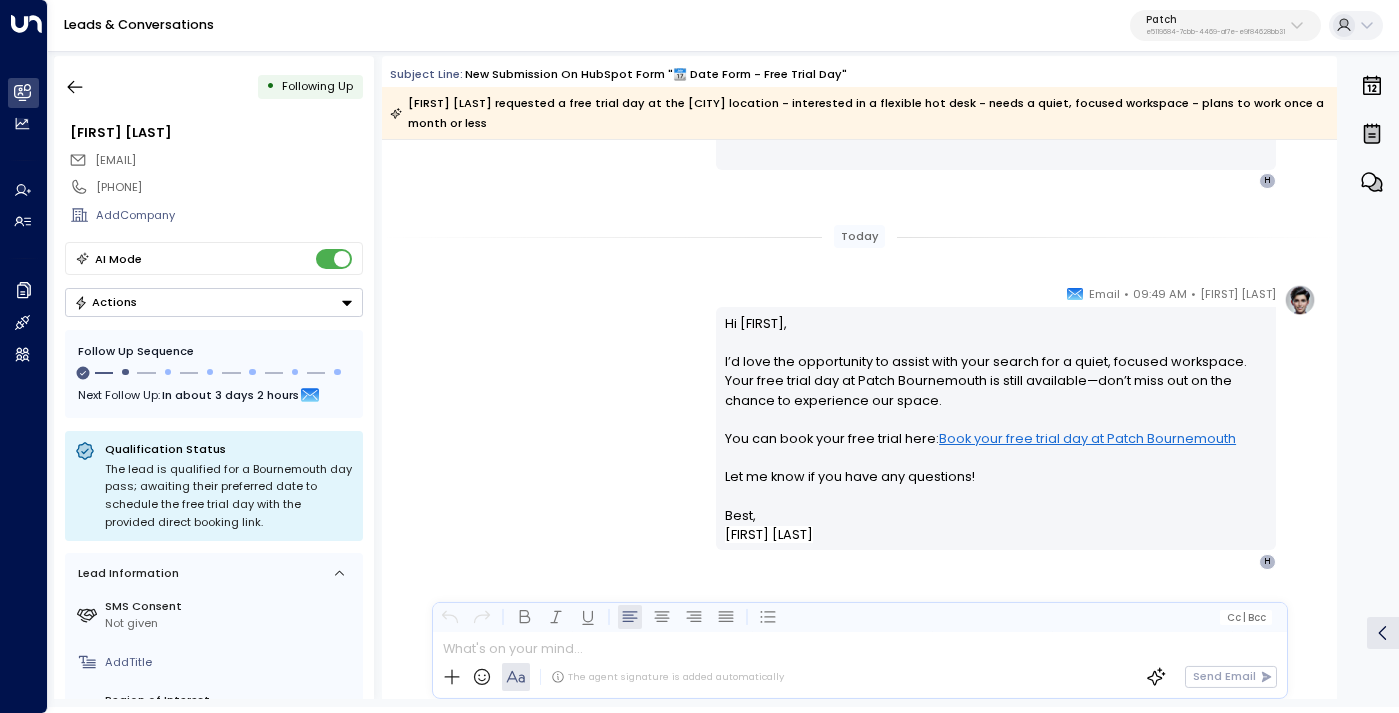 scroll, scrollTop: 2370, scrollLeft: 0, axis: vertical 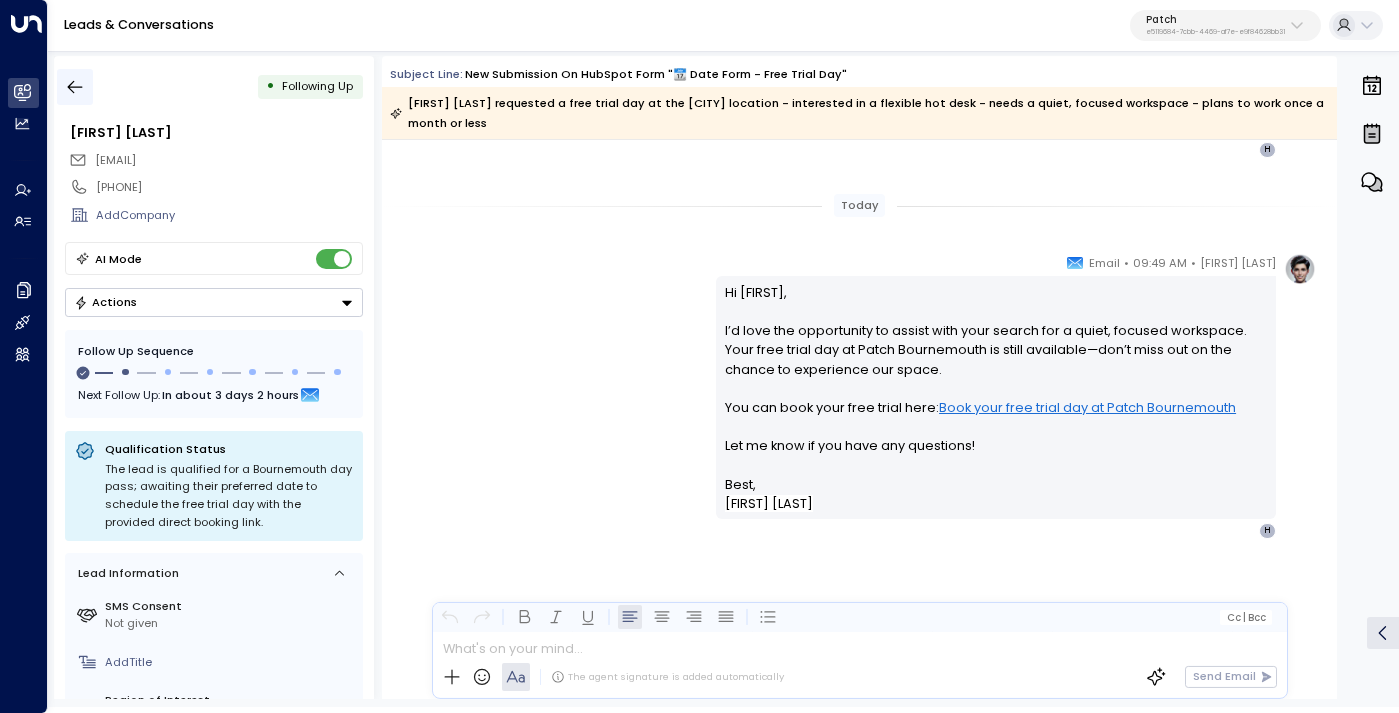 click 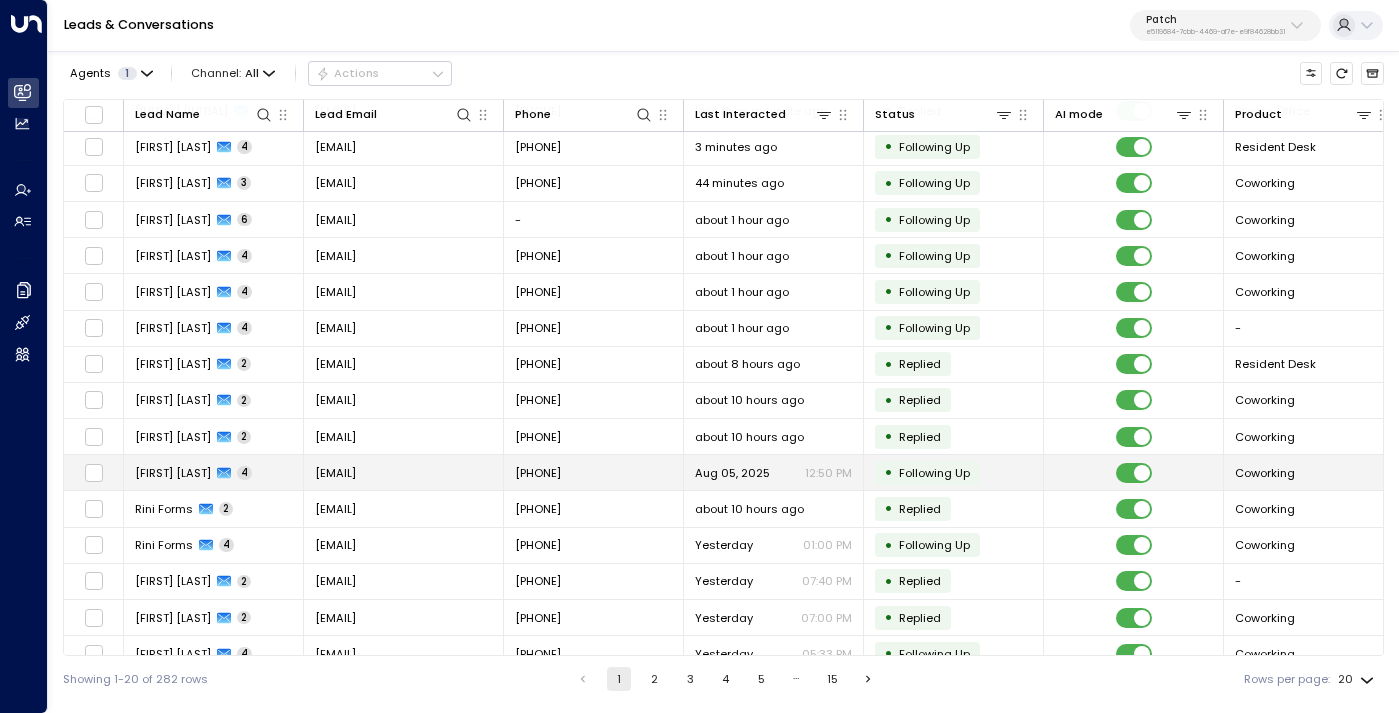 scroll, scrollTop: 52, scrollLeft: 0, axis: vertical 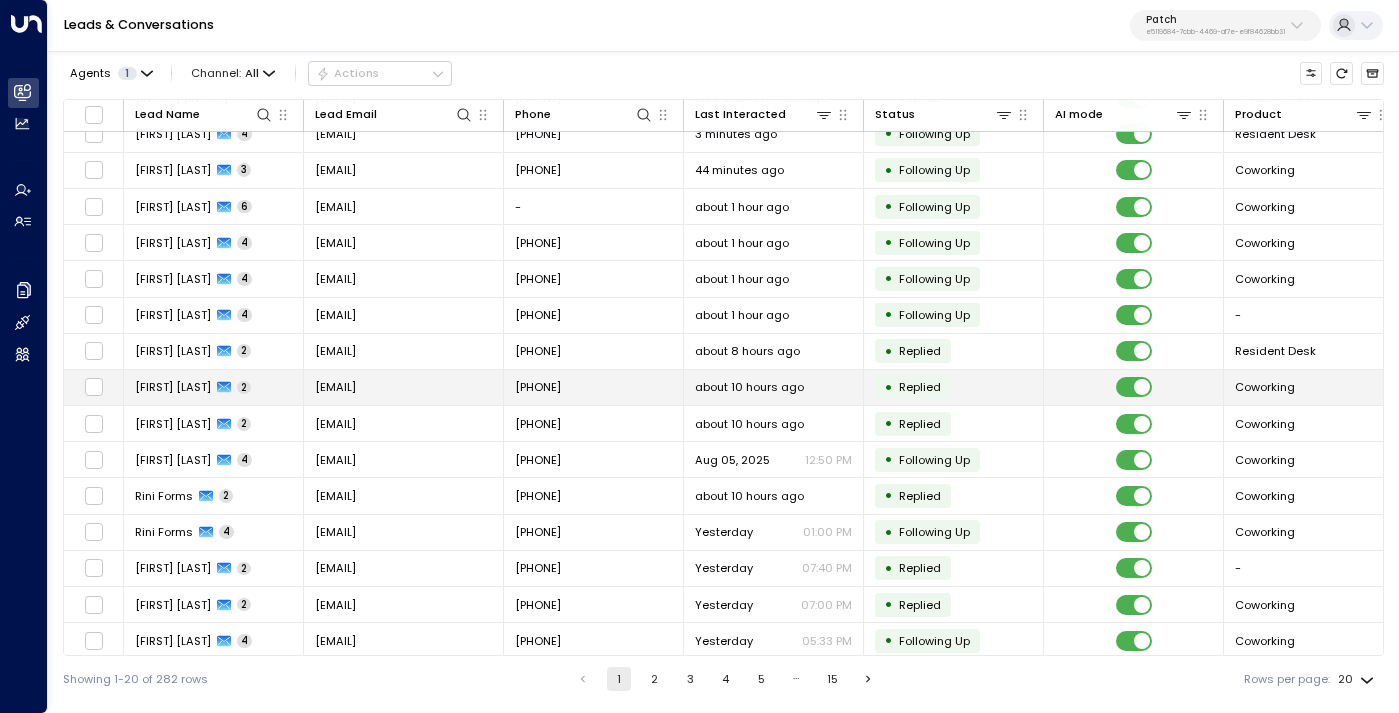 click on "hello@elliehunzinger.com" at bounding box center [335, 387] 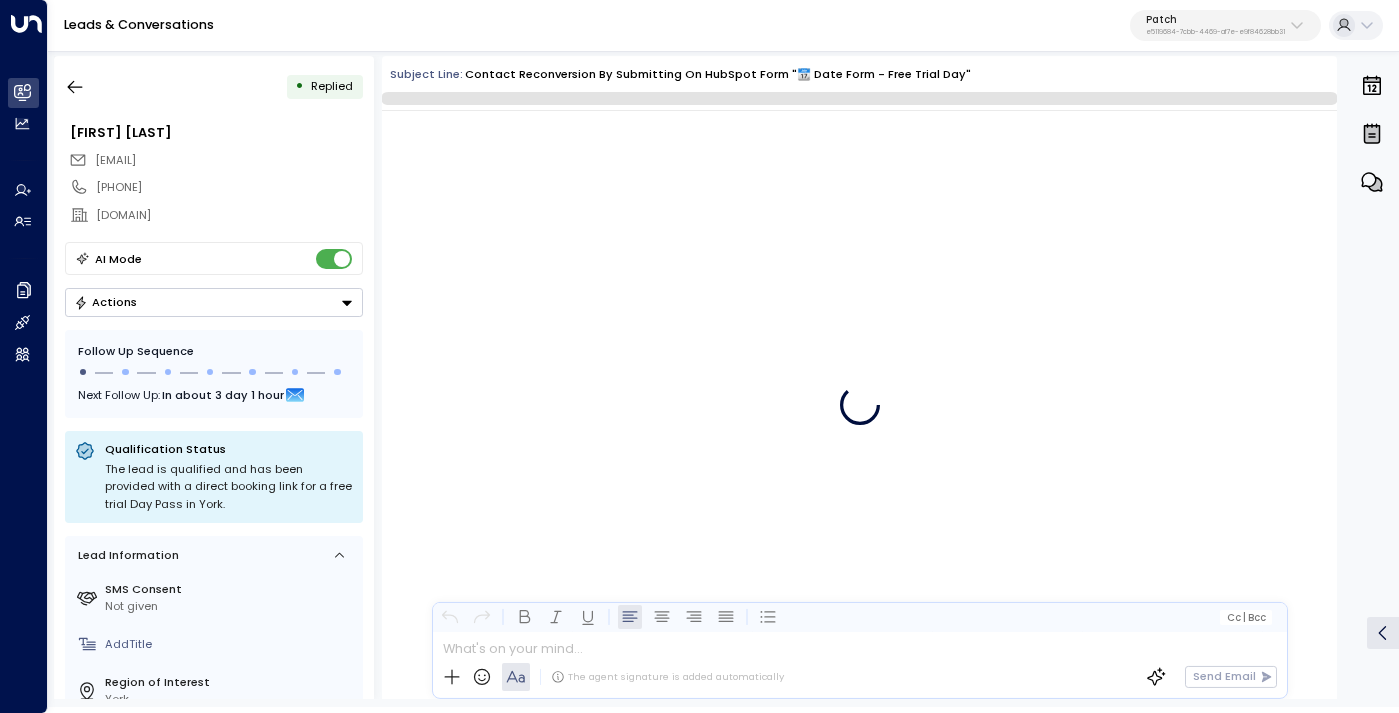 scroll, scrollTop: 951, scrollLeft: 0, axis: vertical 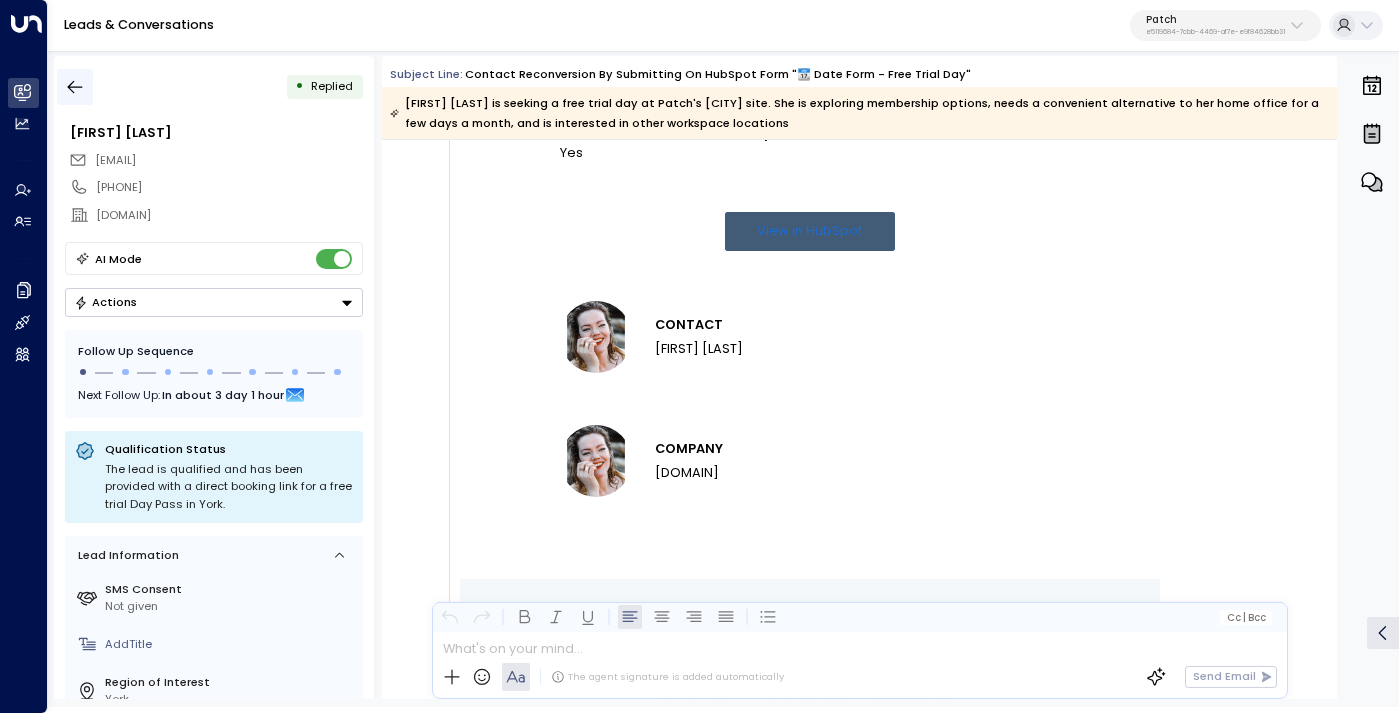 click 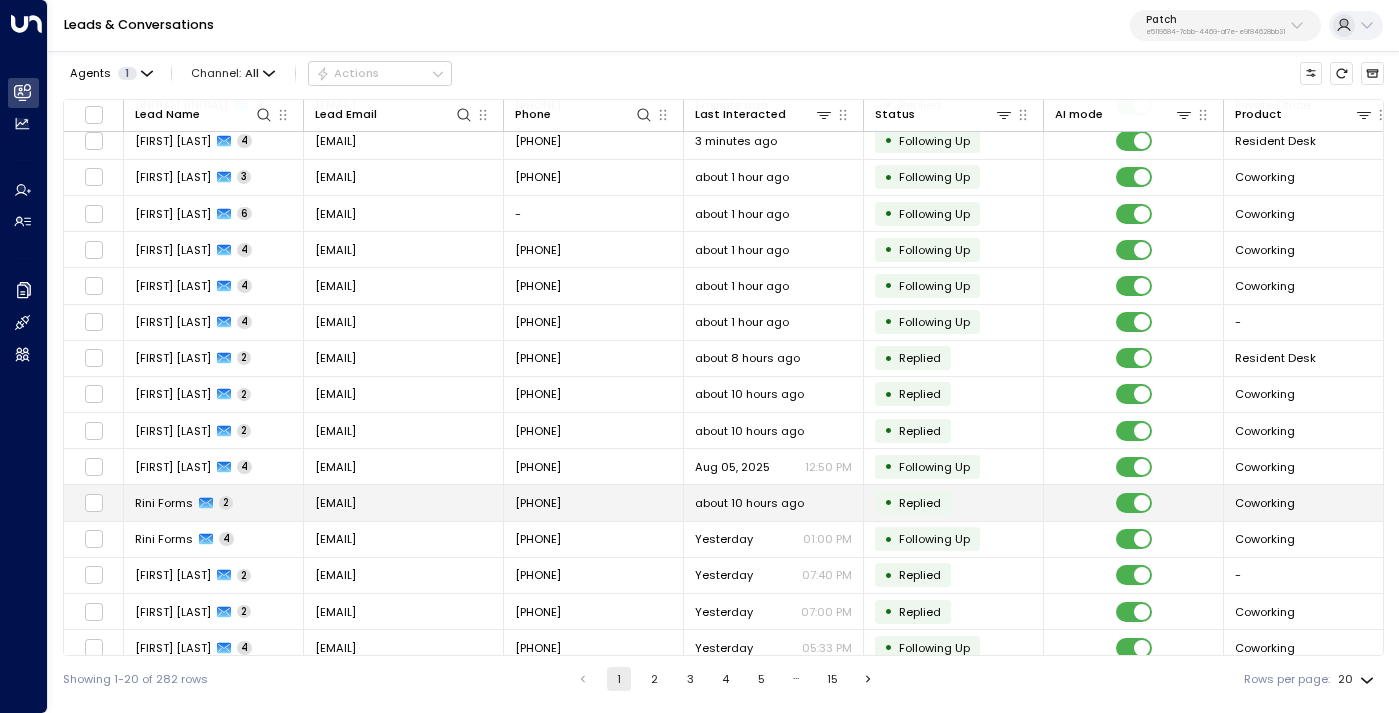 scroll, scrollTop: 0, scrollLeft: 0, axis: both 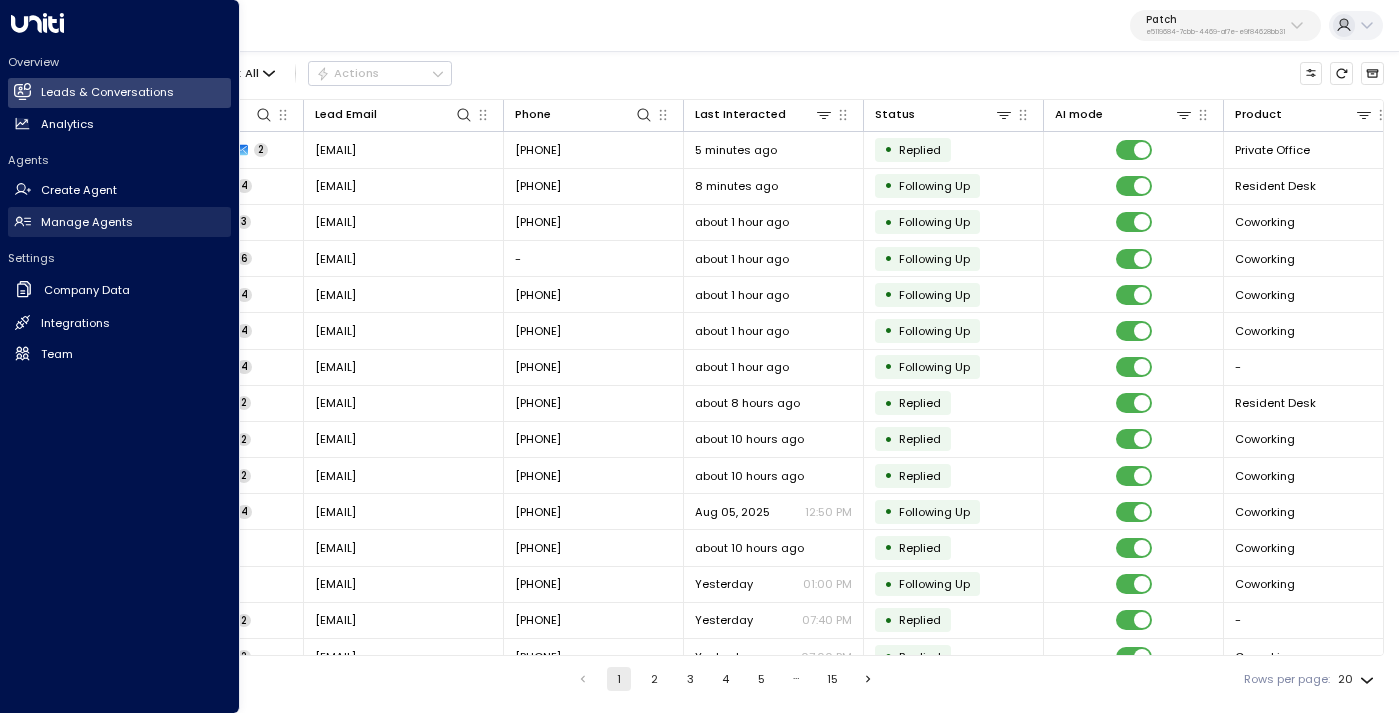 click on "Manage Agents" at bounding box center (87, 222) 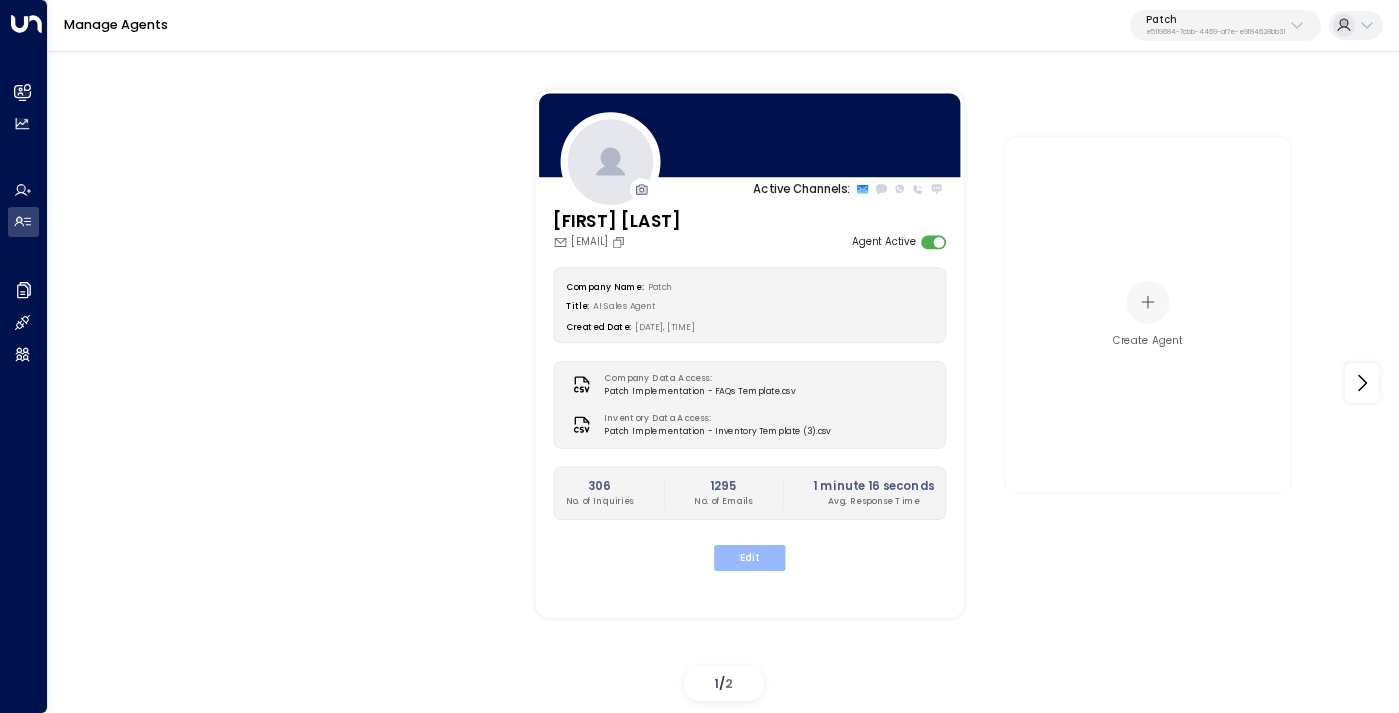 click on "Edit" at bounding box center [749, 558] 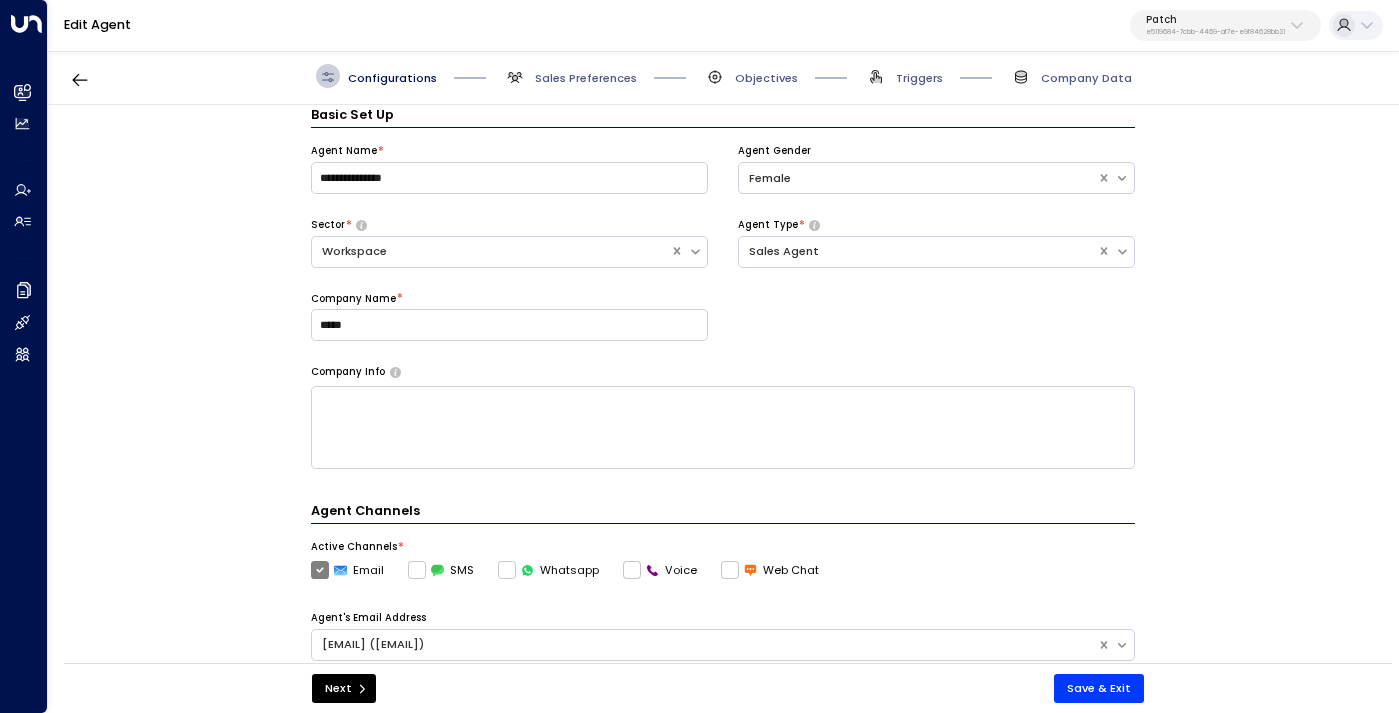 scroll, scrollTop: 466, scrollLeft: 0, axis: vertical 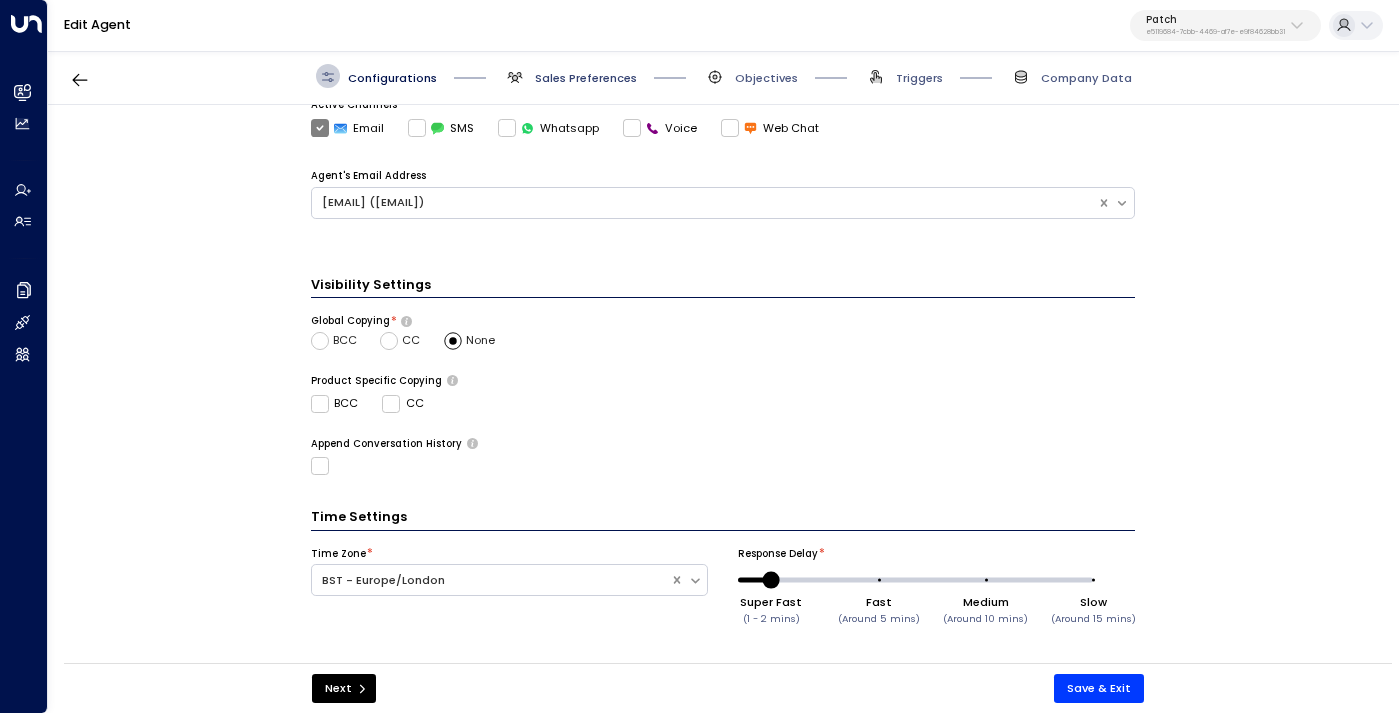 click on "Sales Preferences" at bounding box center [586, 78] 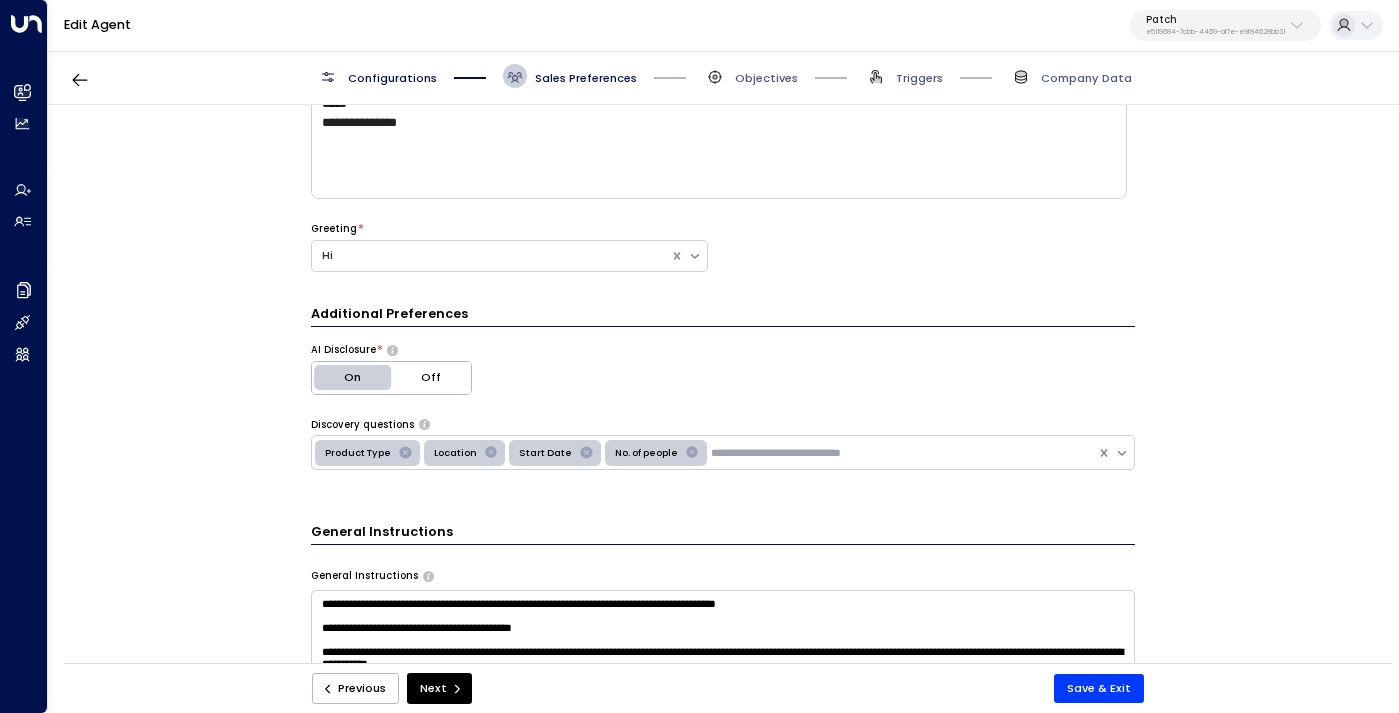 scroll, scrollTop: 236, scrollLeft: 0, axis: vertical 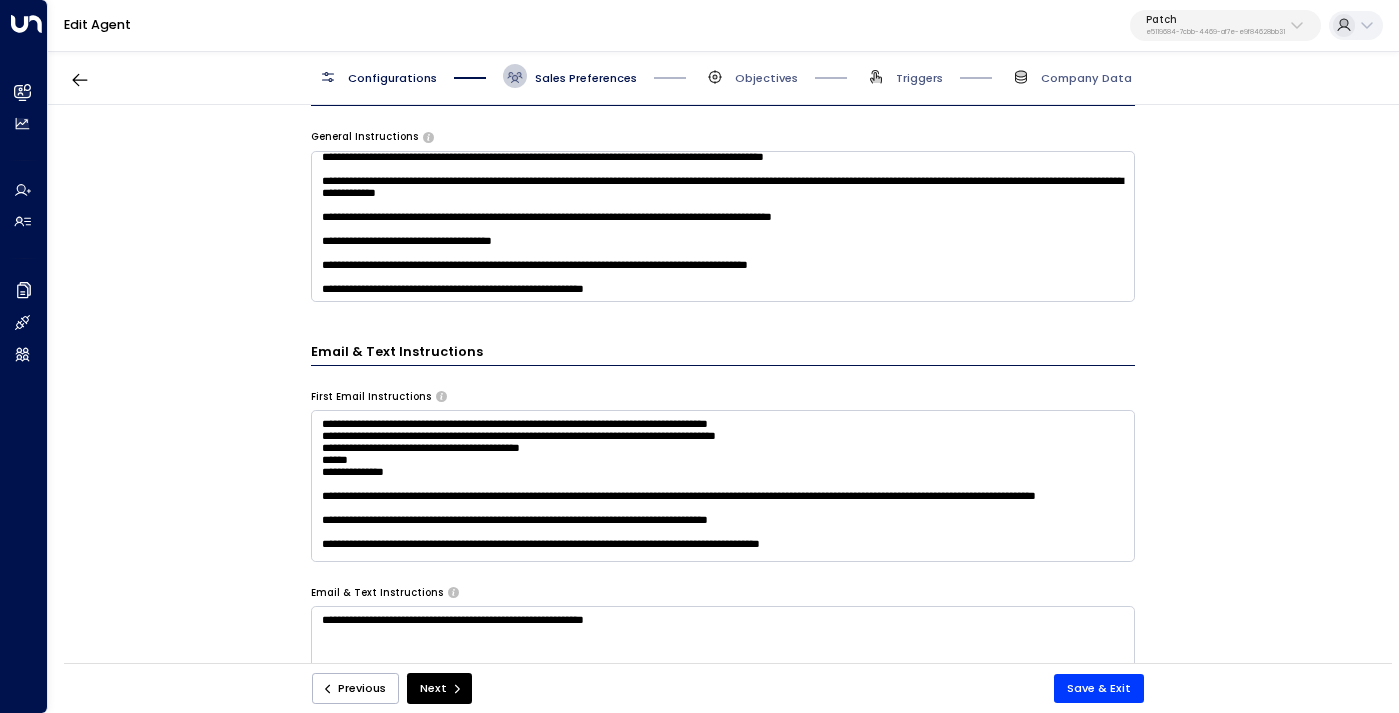 click at bounding box center [723, 226] 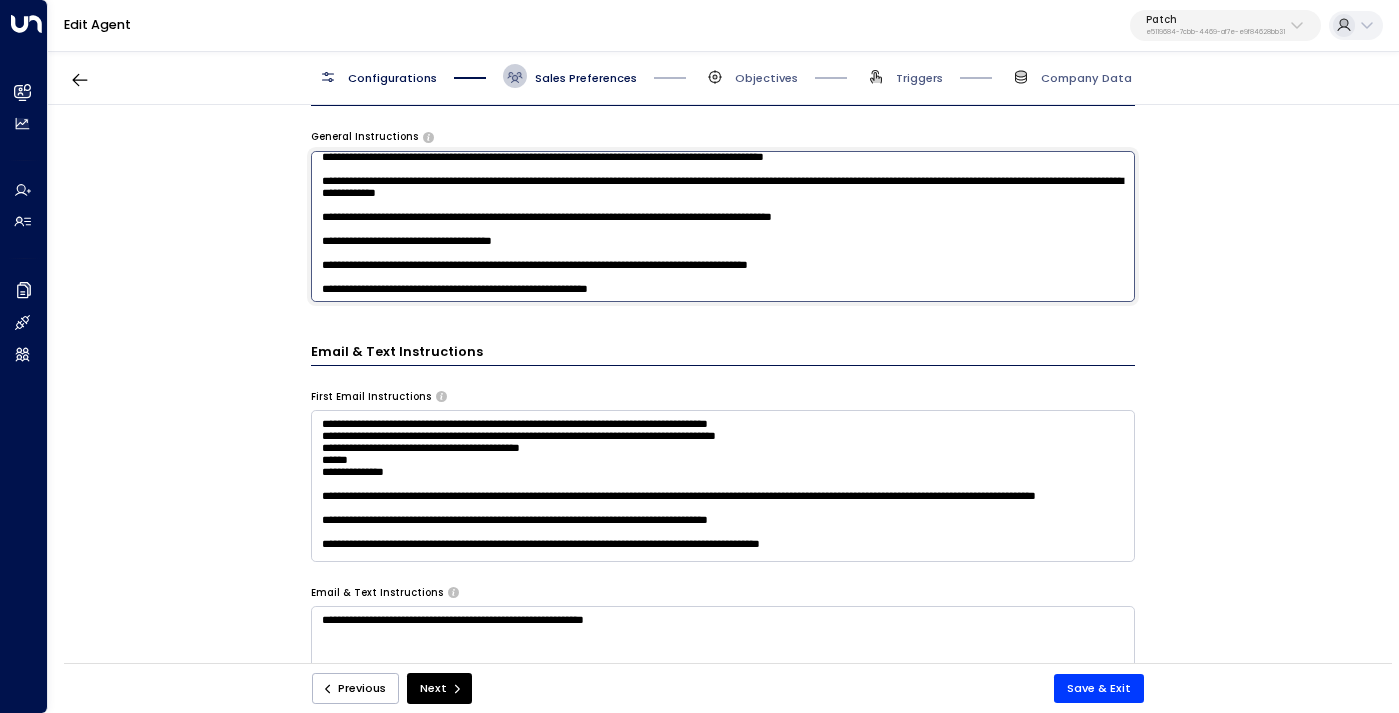 scroll, scrollTop: 315, scrollLeft: 0, axis: vertical 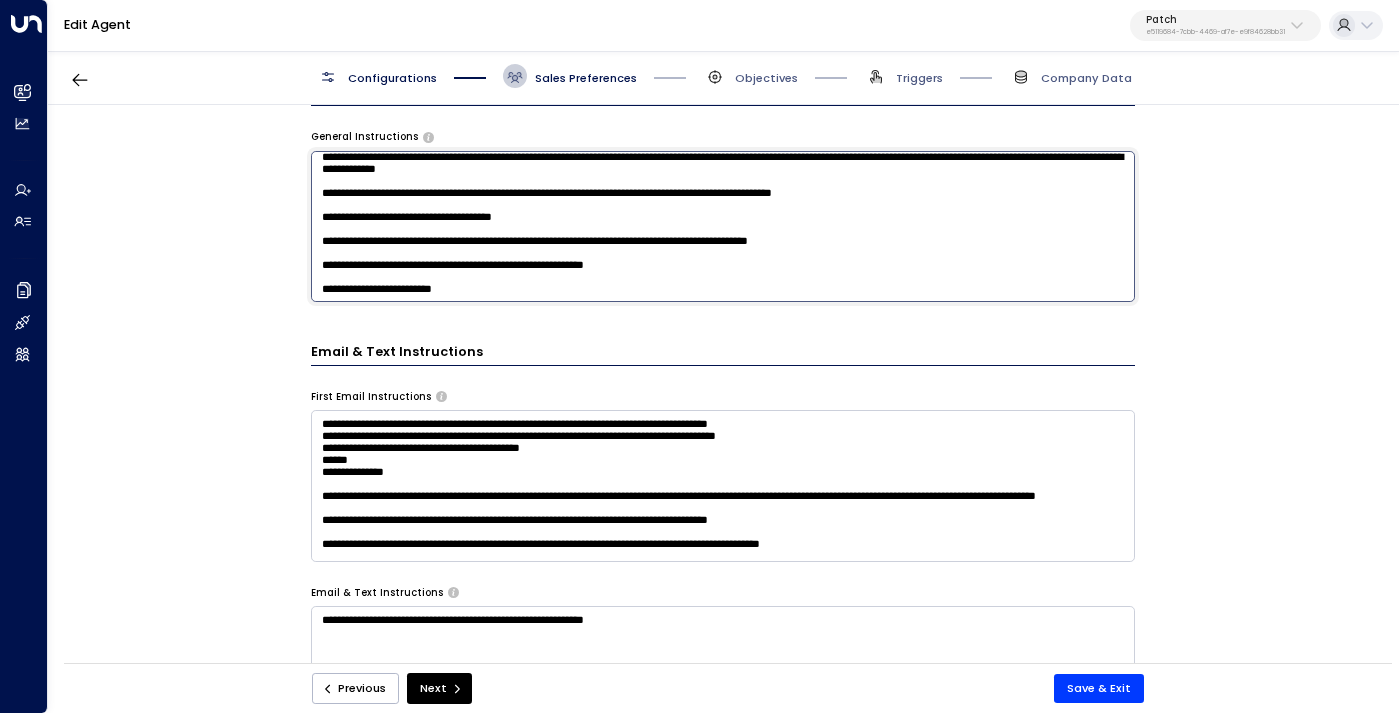 click at bounding box center (723, 226) 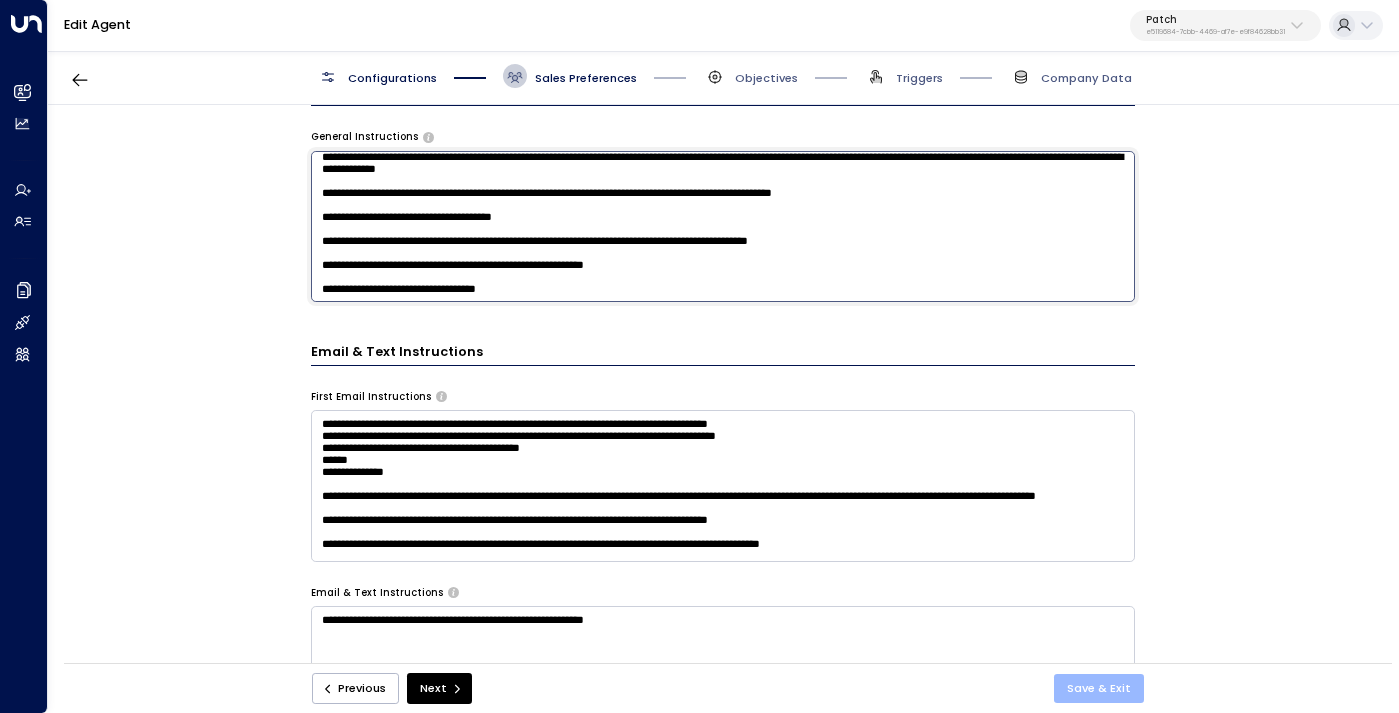 type on "**********" 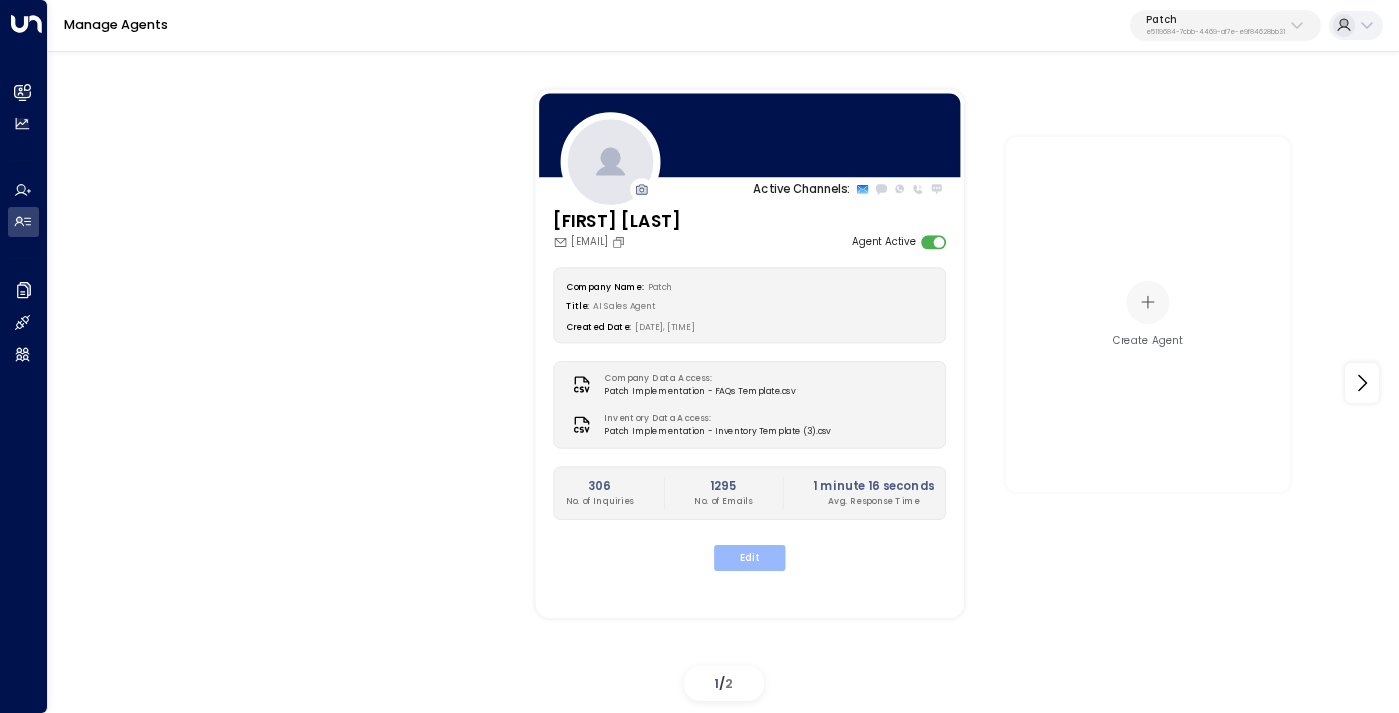 click on "Edit" at bounding box center (749, 558) 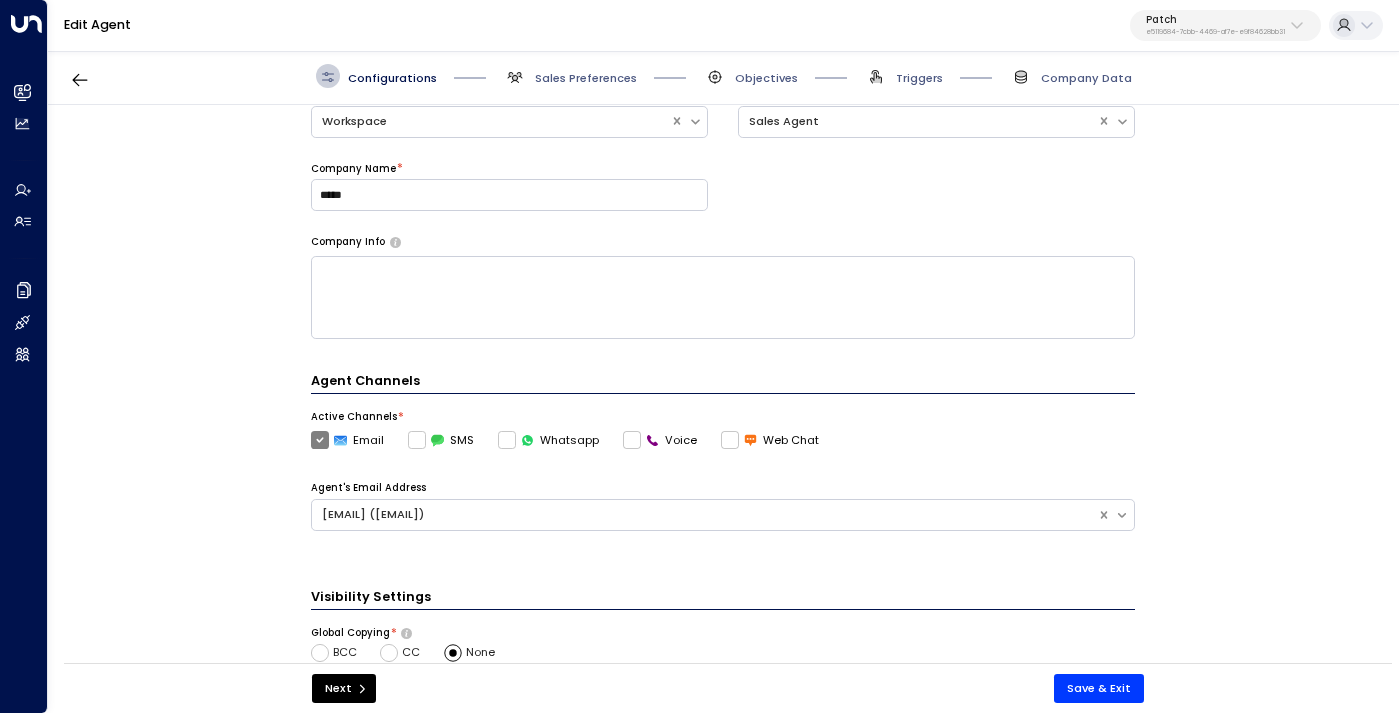 scroll, scrollTop: 466, scrollLeft: 0, axis: vertical 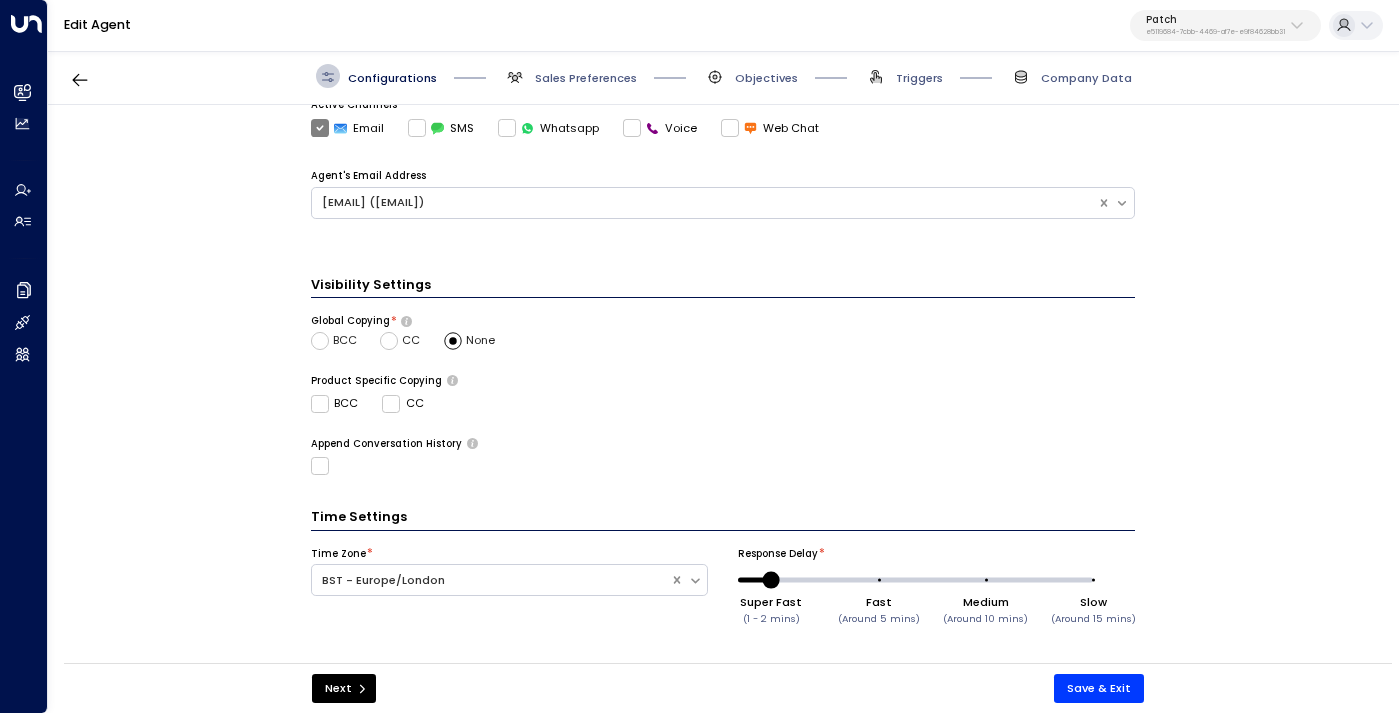 click on "Sales Preferences" at bounding box center (570, 76) 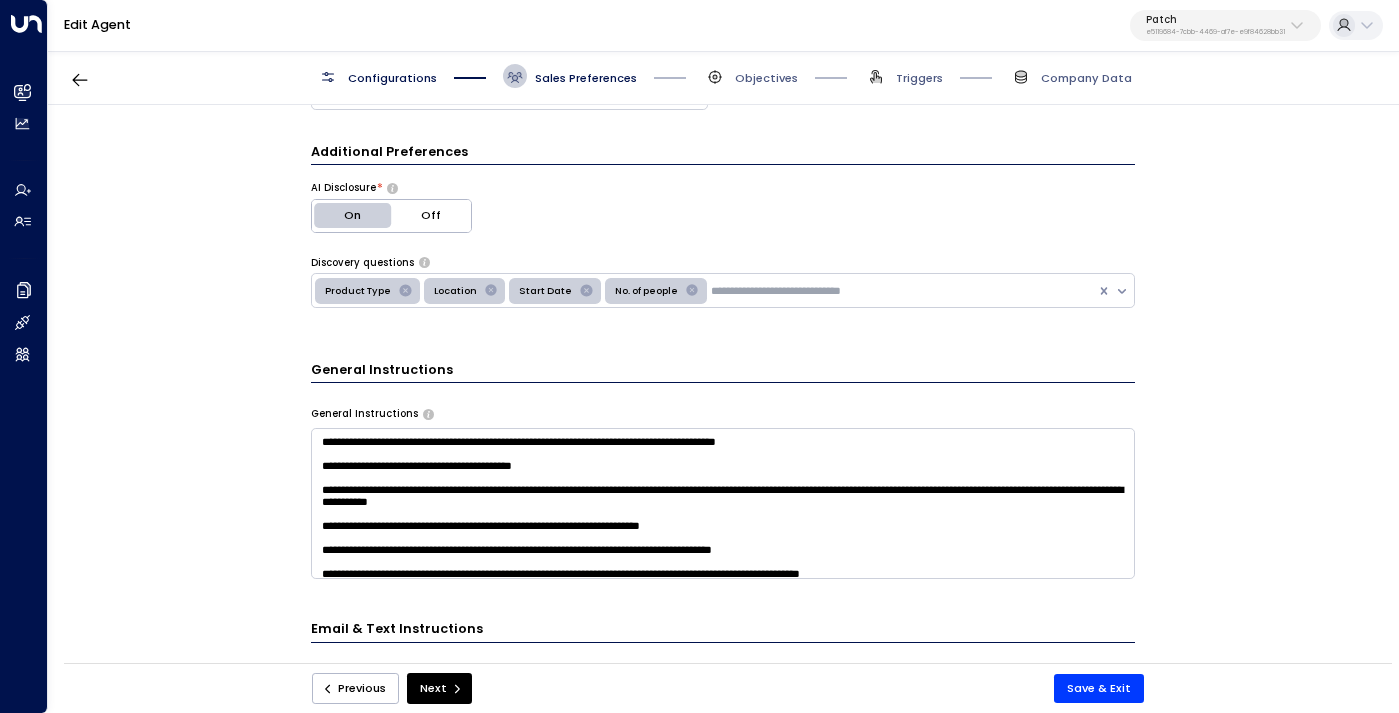 scroll, scrollTop: 433, scrollLeft: 0, axis: vertical 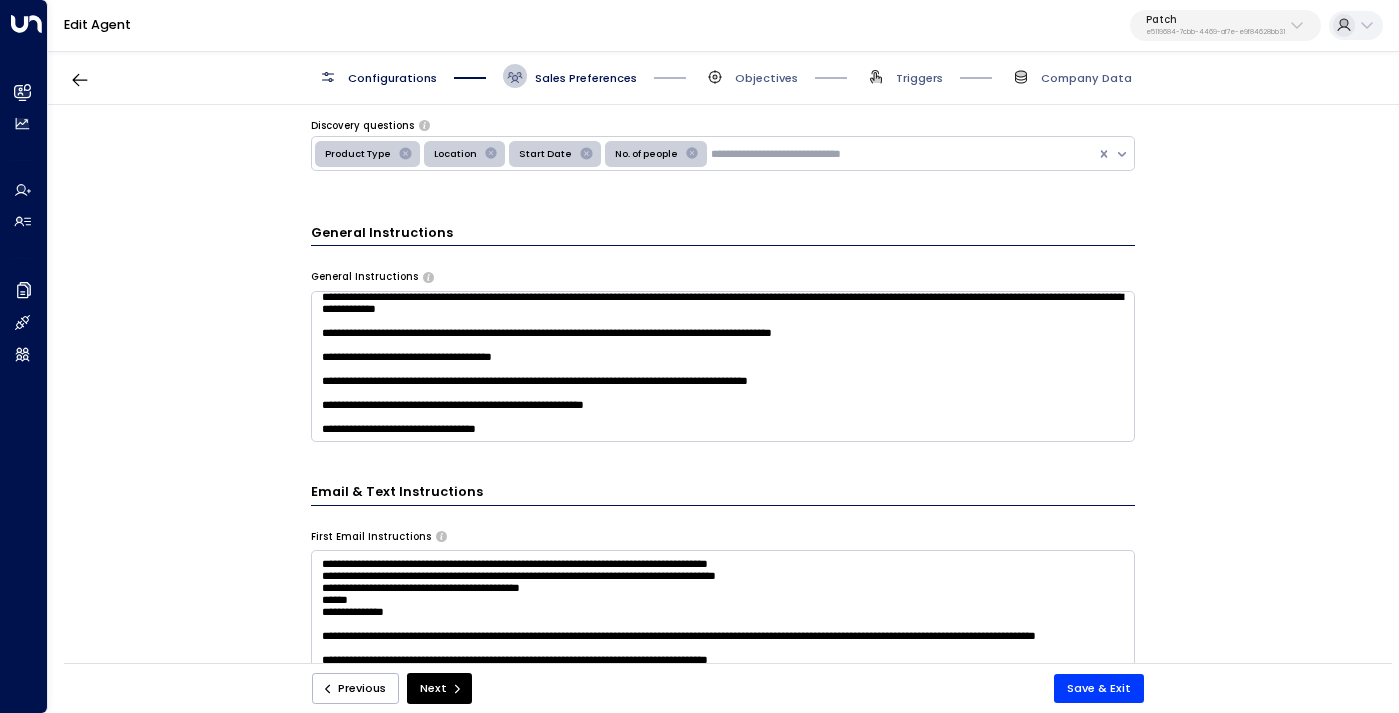 click at bounding box center [723, 366] 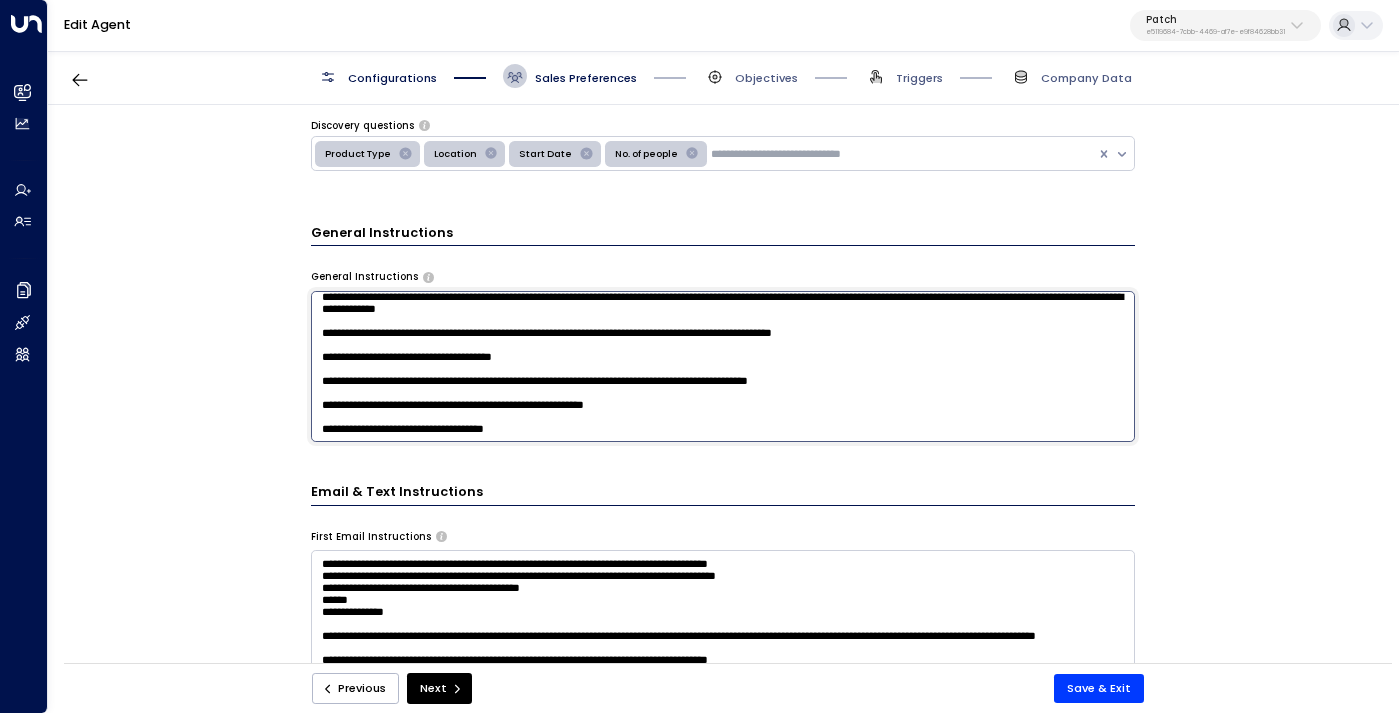 scroll, scrollTop: 349, scrollLeft: 0, axis: vertical 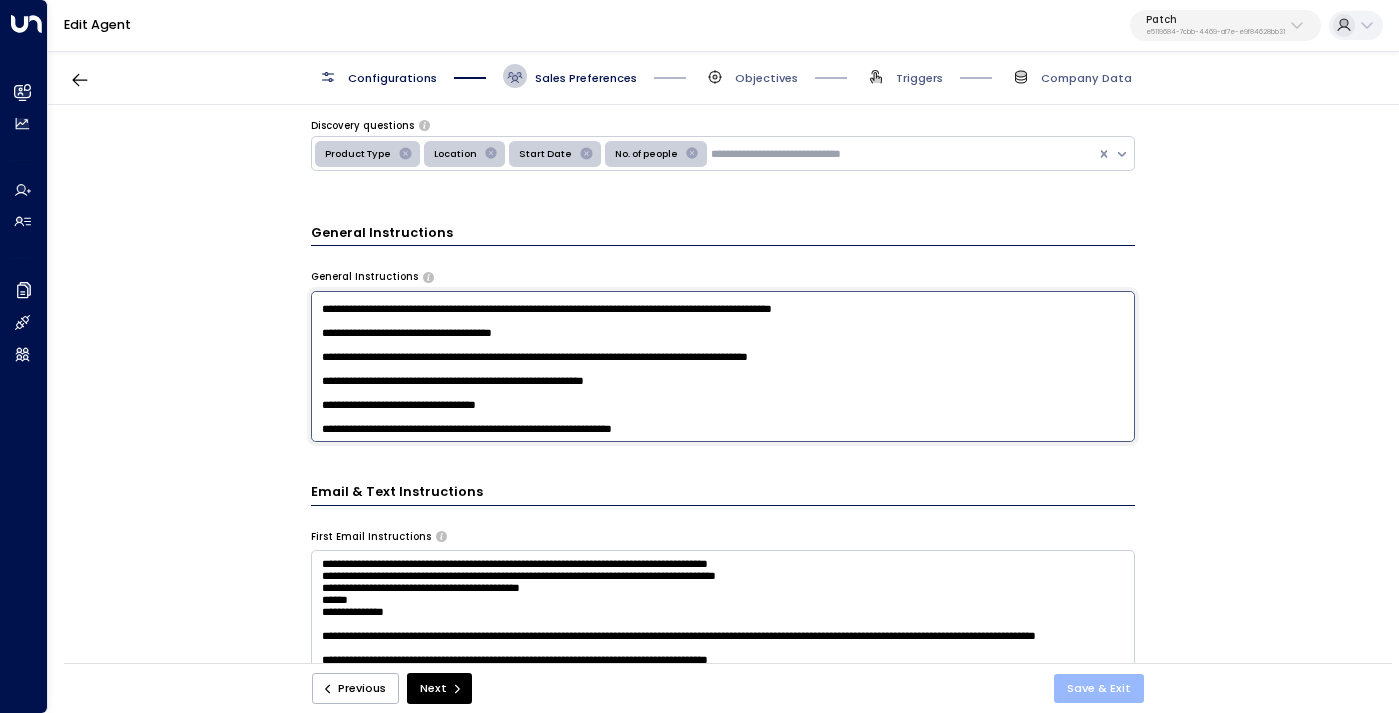 type on "**********" 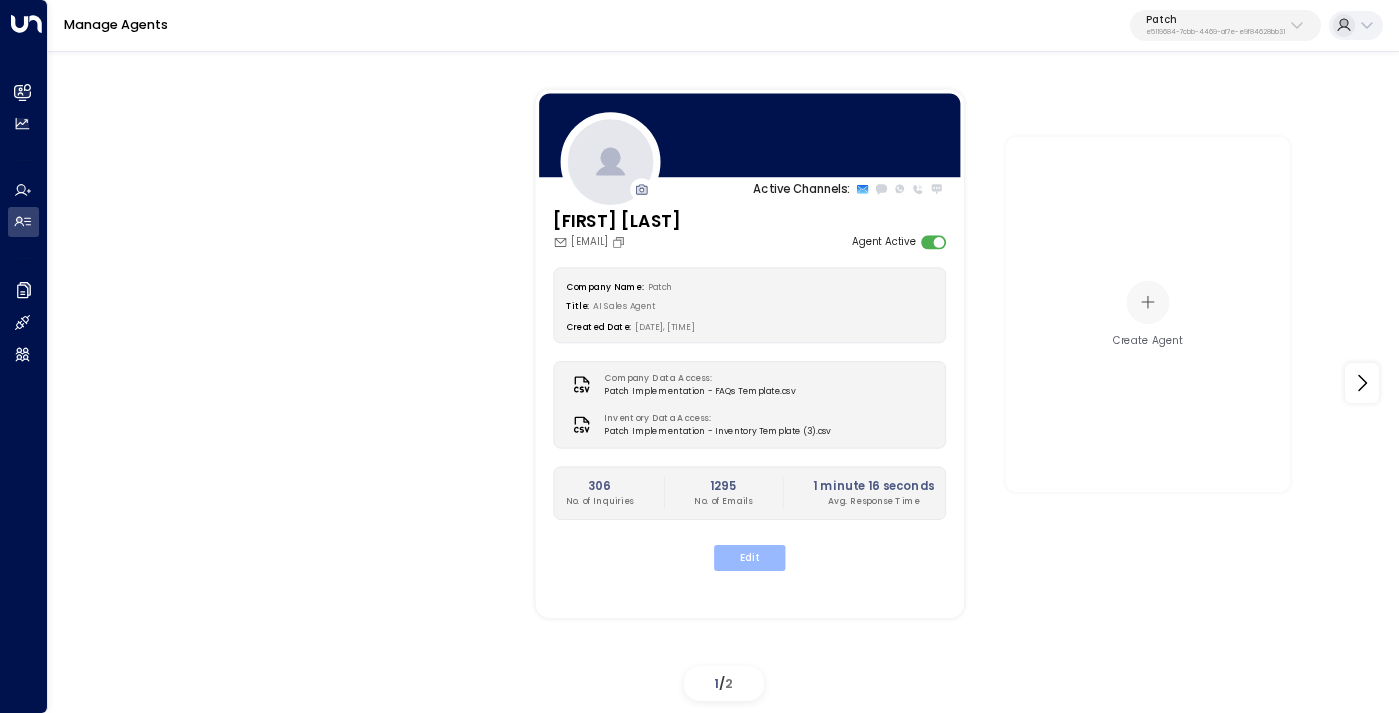 click on "Edit" at bounding box center (749, 558) 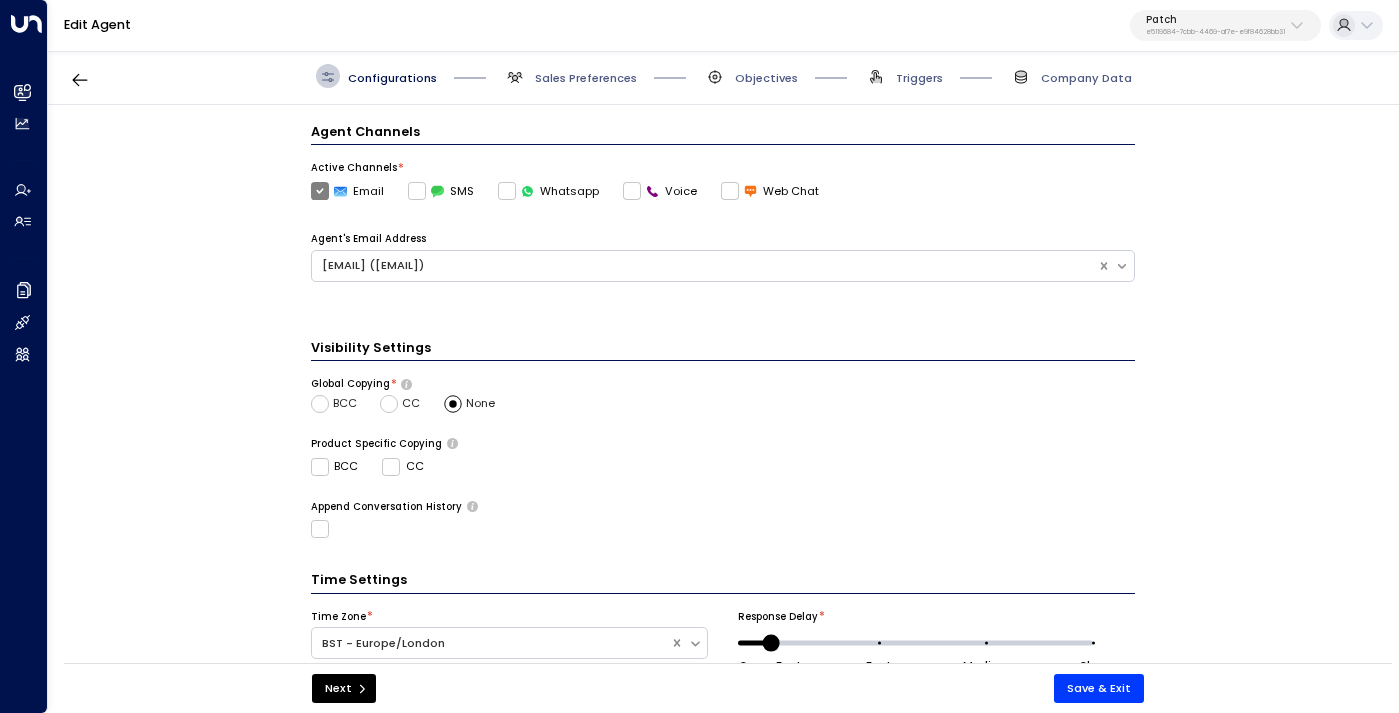 scroll, scrollTop: 466, scrollLeft: 0, axis: vertical 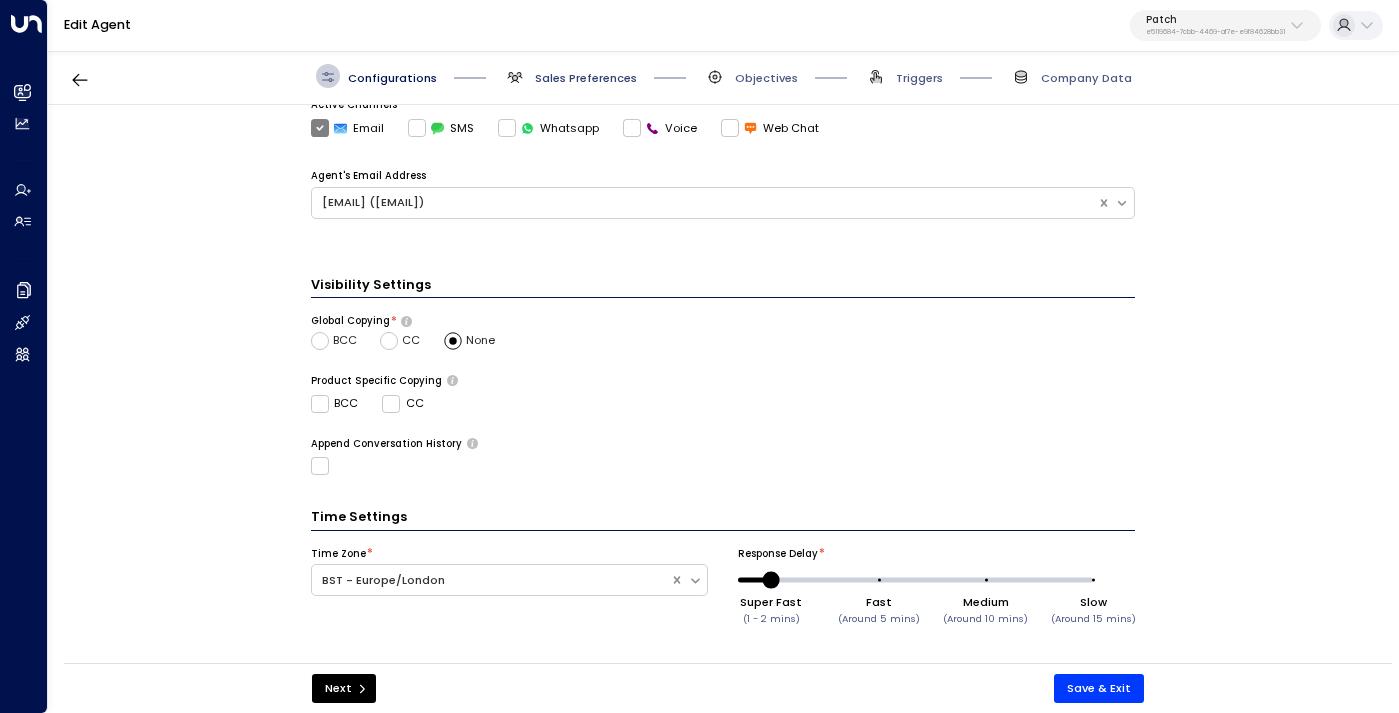 click on "Sales Preferences" at bounding box center (586, 78) 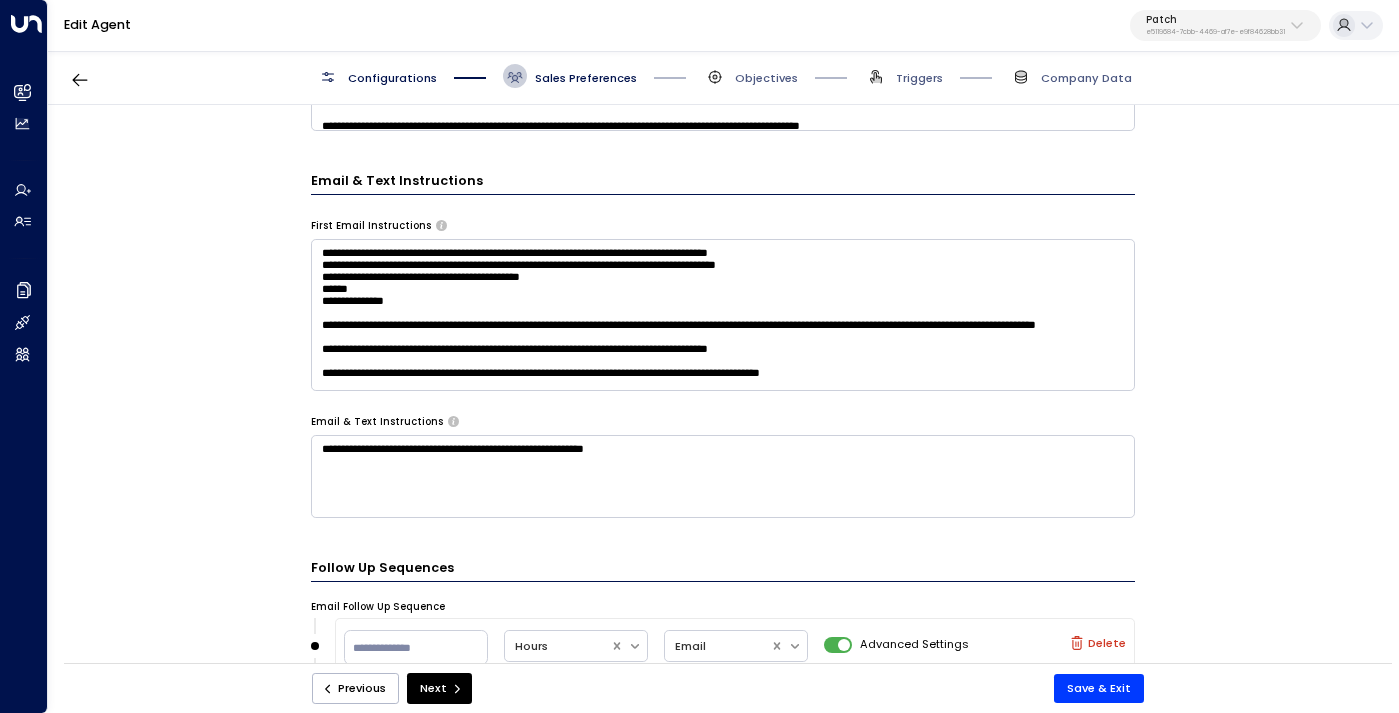 scroll, scrollTop: 821, scrollLeft: 0, axis: vertical 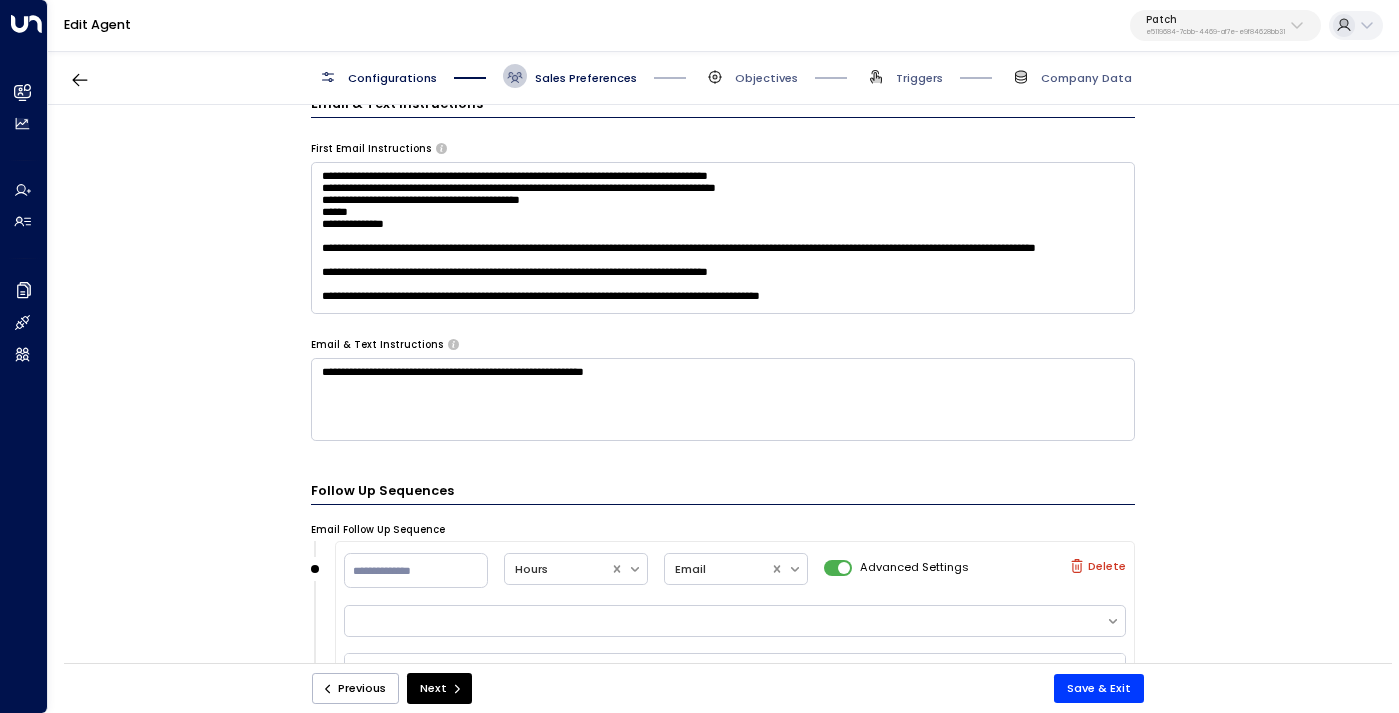 click on "**********" at bounding box center (723, 399) 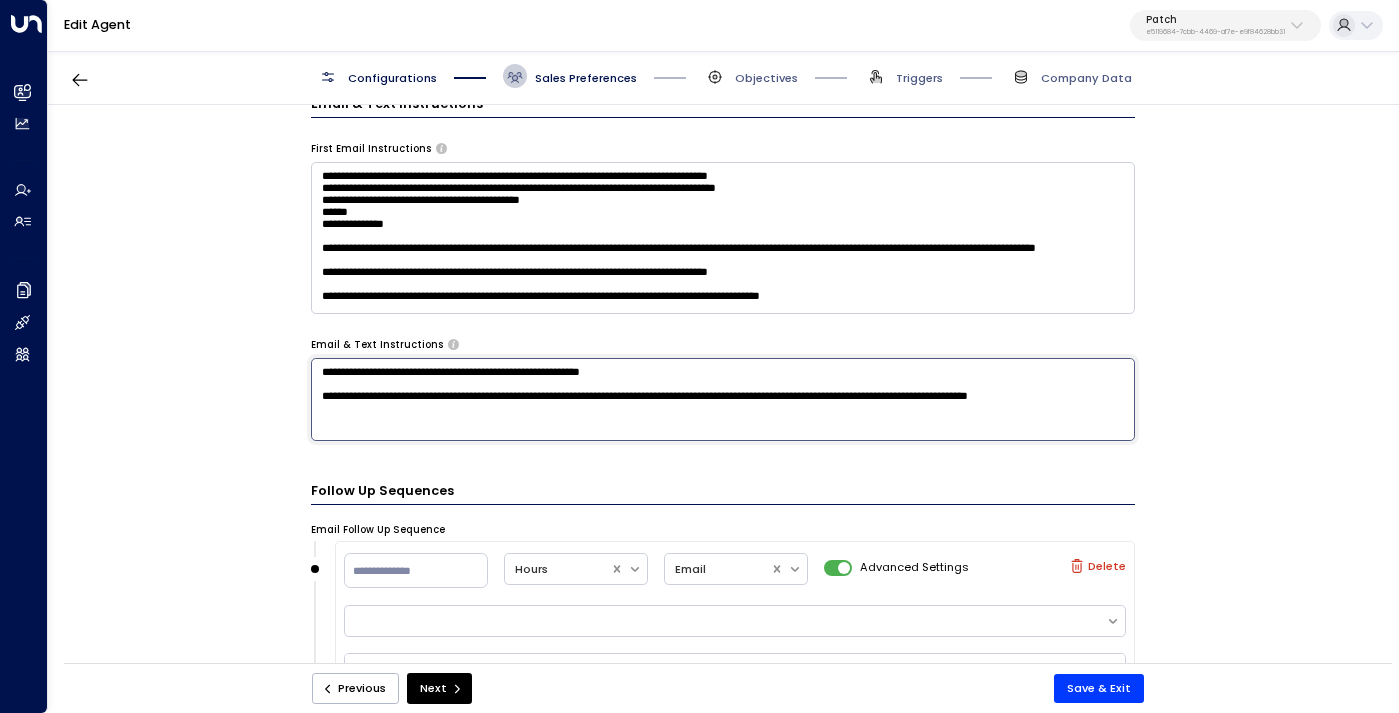 type on "**********" 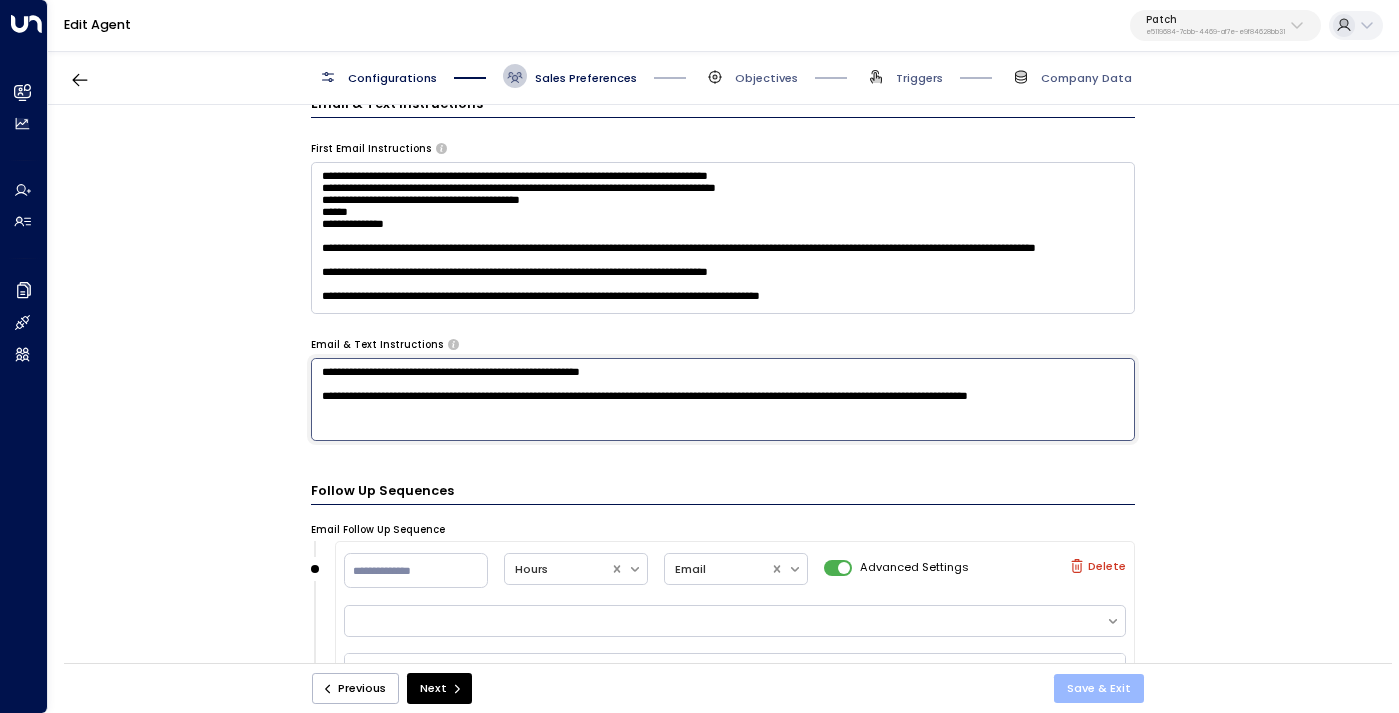 click on "Save & Exit" at bounding box center [1099, 688] 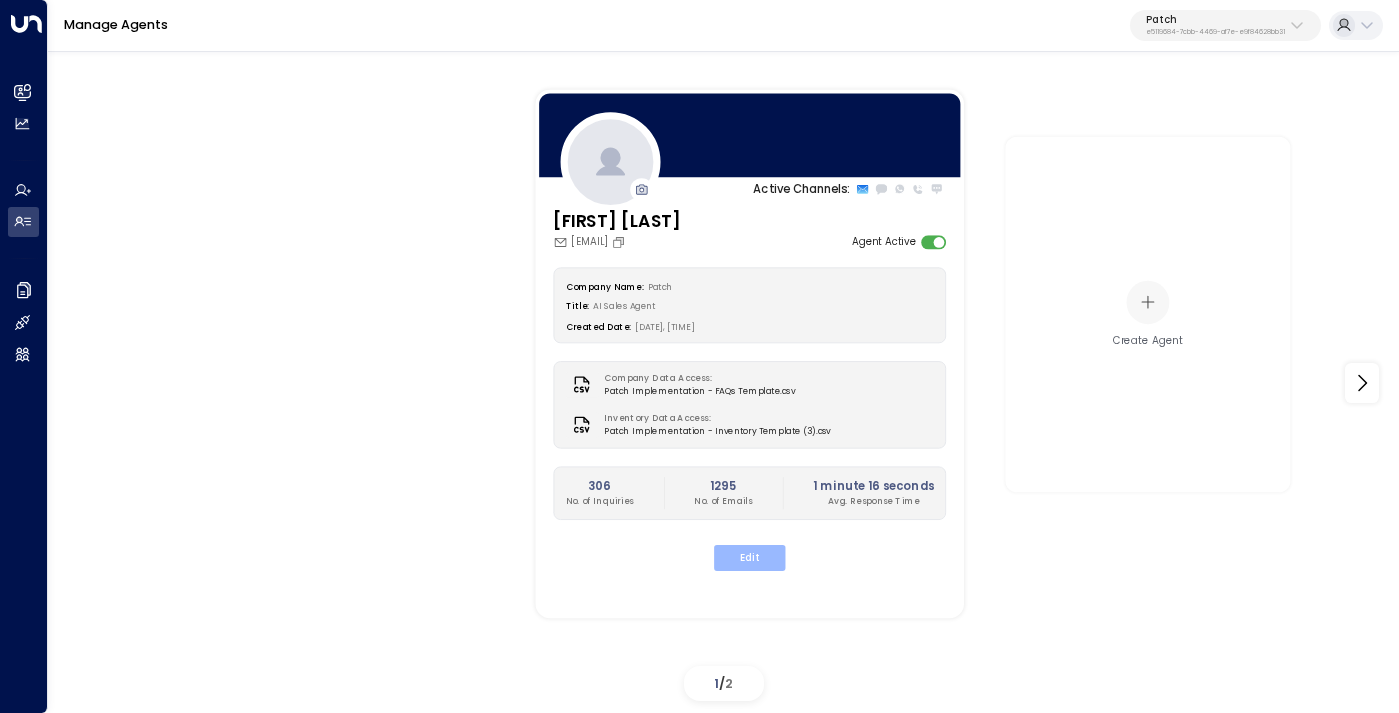click on "Edit" at bounding box center [749, 558] 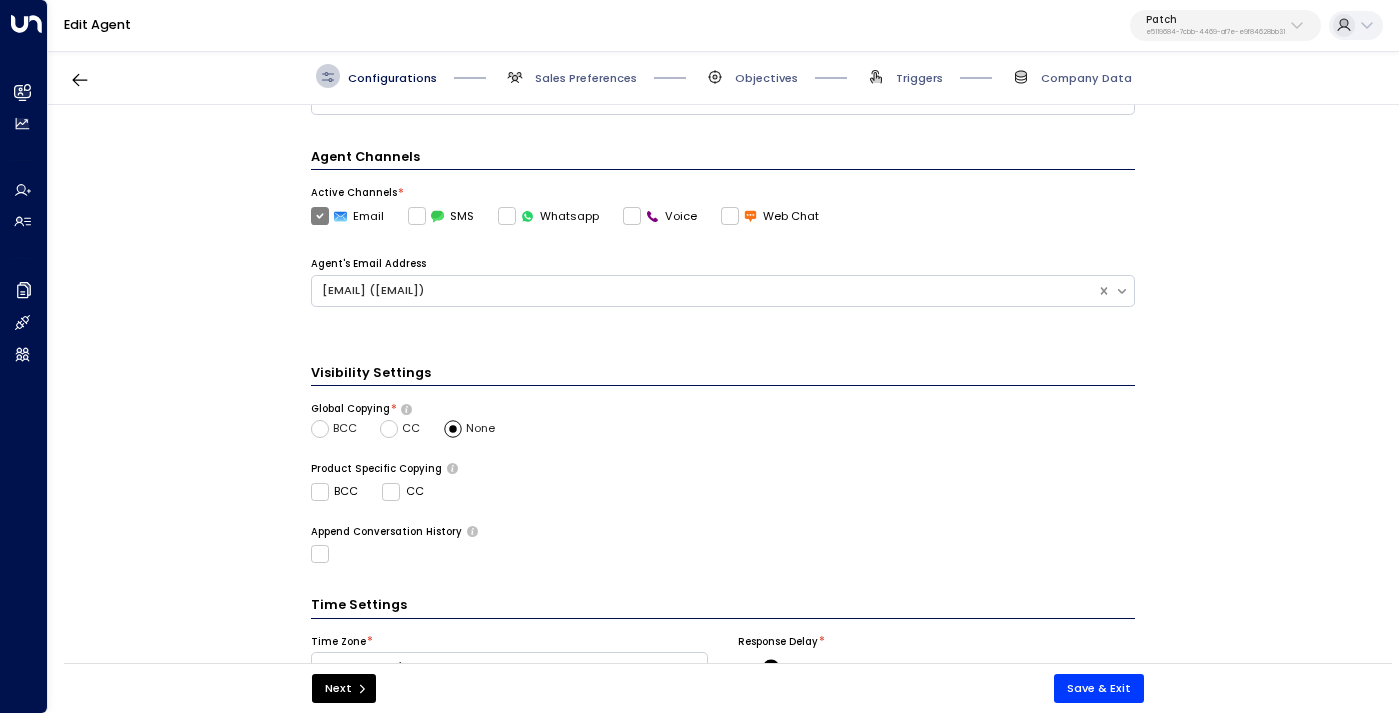 scroll, scrollTop: 466, scrollLeft: 0, axis: vertical 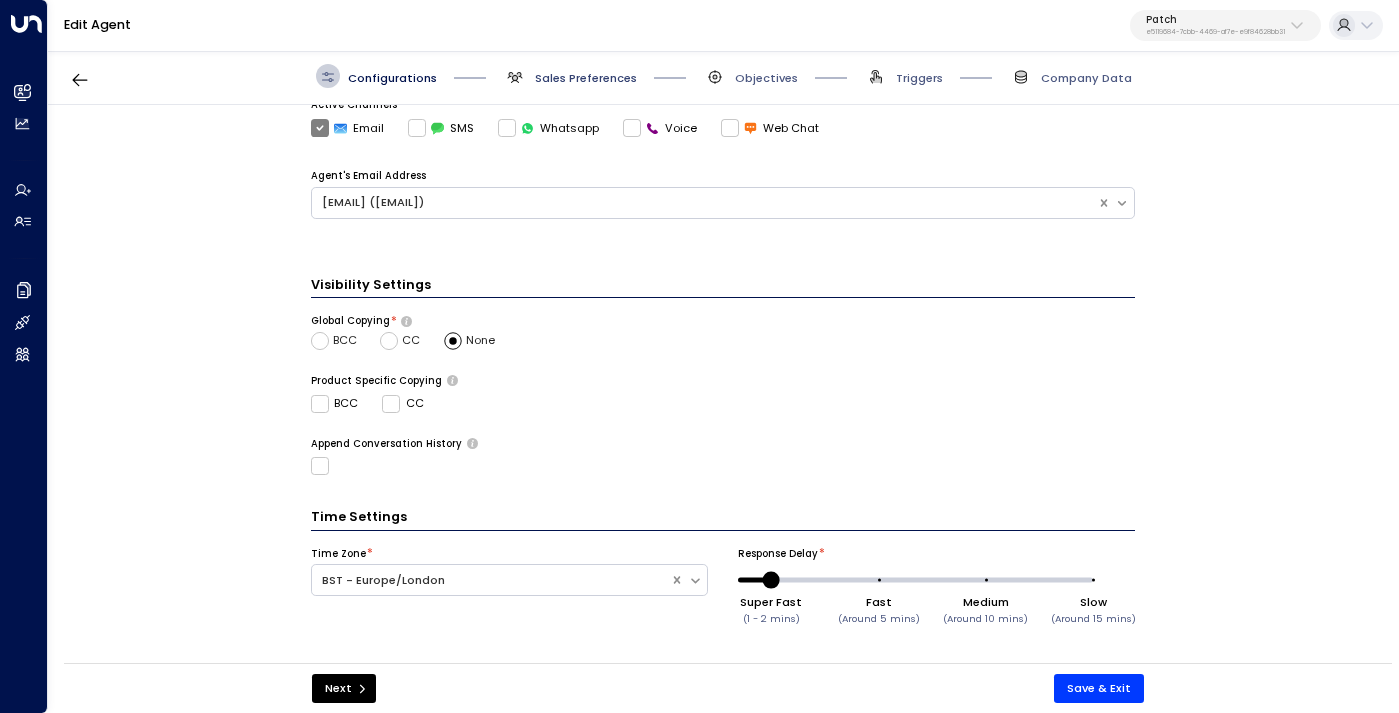 click on "Sales Preferences" at bounding box center (586, 78) 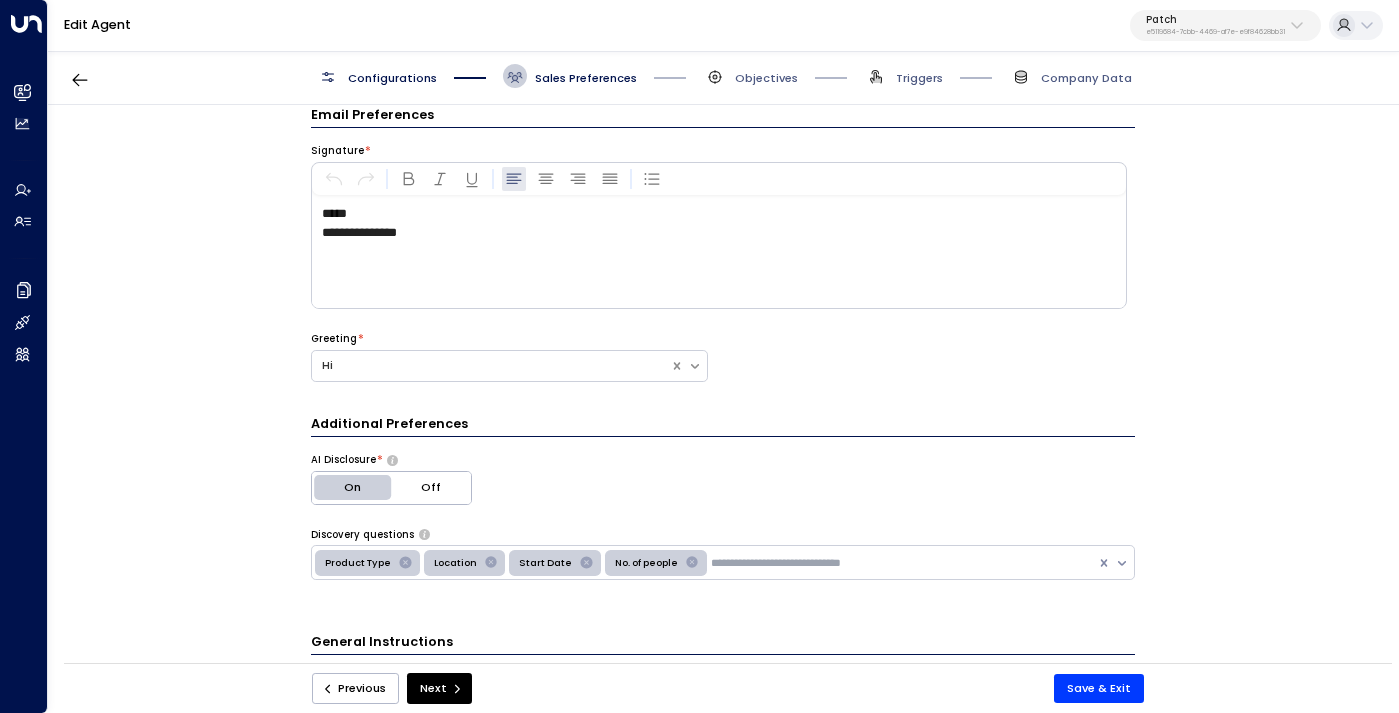 scroll, scrollTop: 301, scrollLeft: 0, axis: vertical 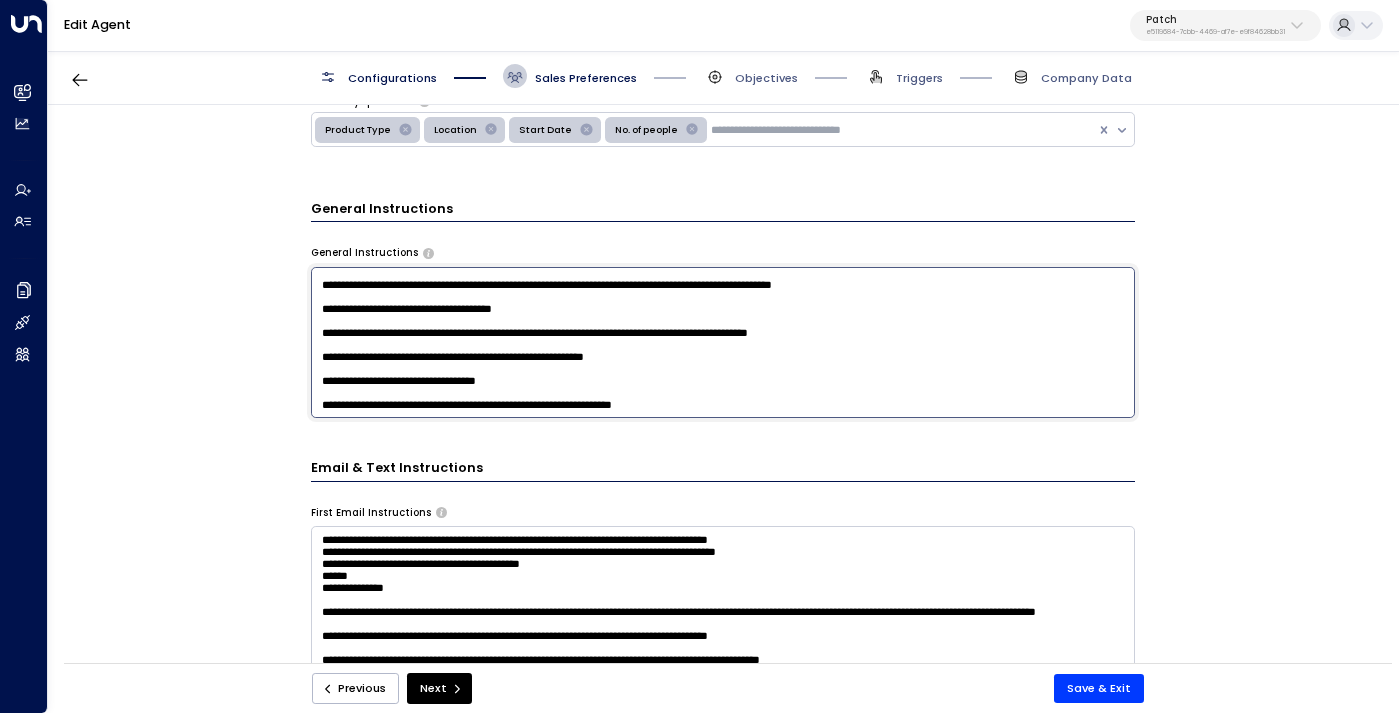drag, startPoint x: 435, startPoint y: 324, endPoint x: 554, endPoint y: 324, distance: 119 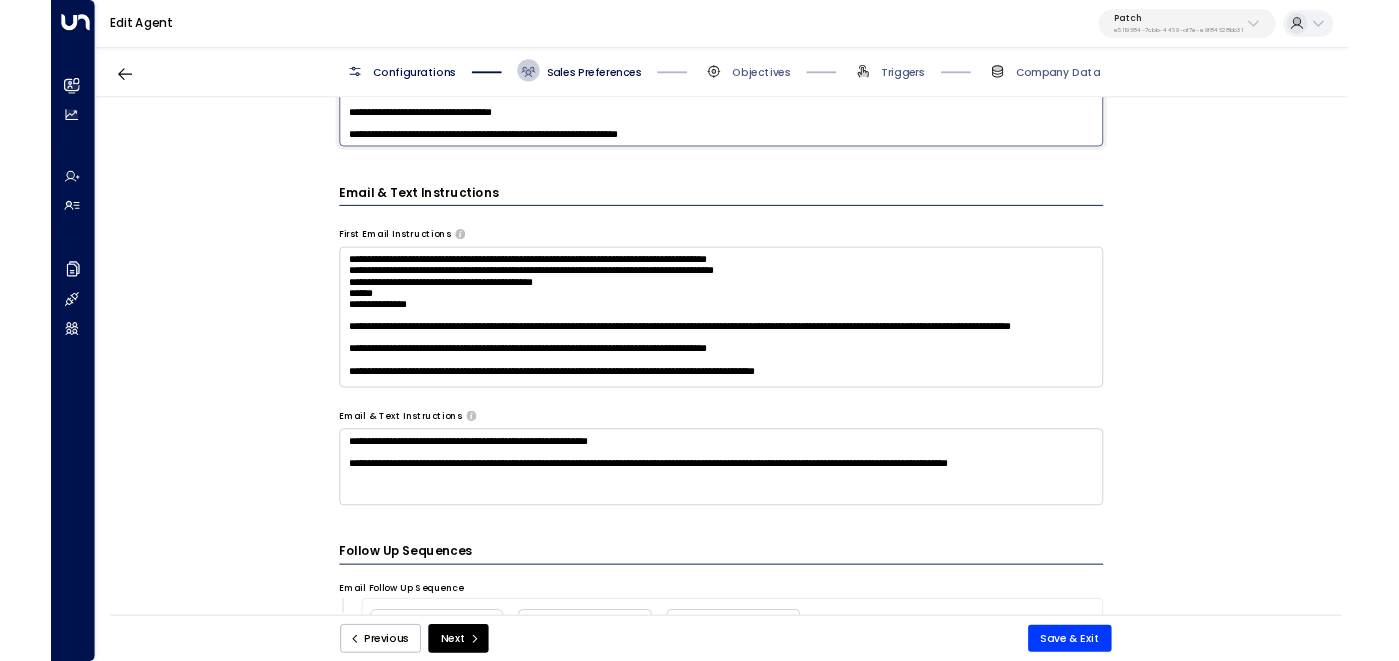 scroll, scrollTop: 754, scrollLeft: 0, axis: vertical 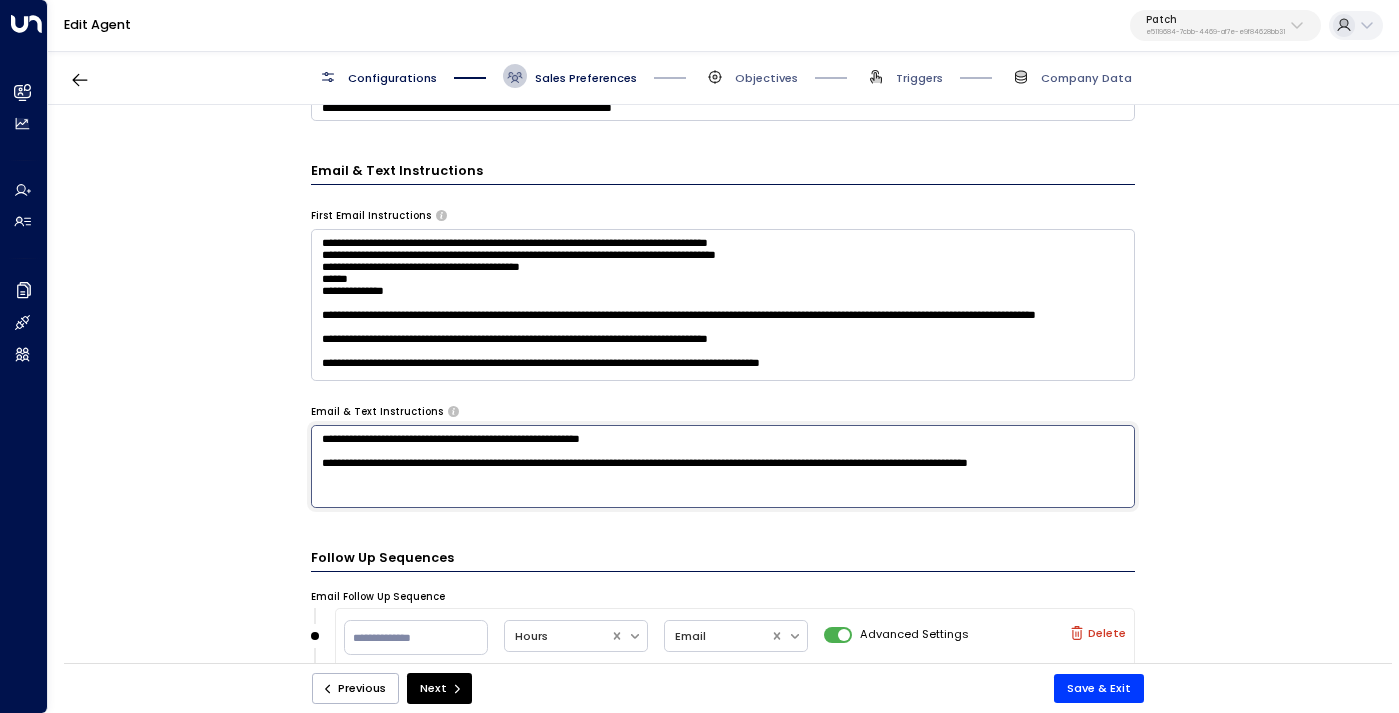 click on "**********" at bounding box center [723, 466] 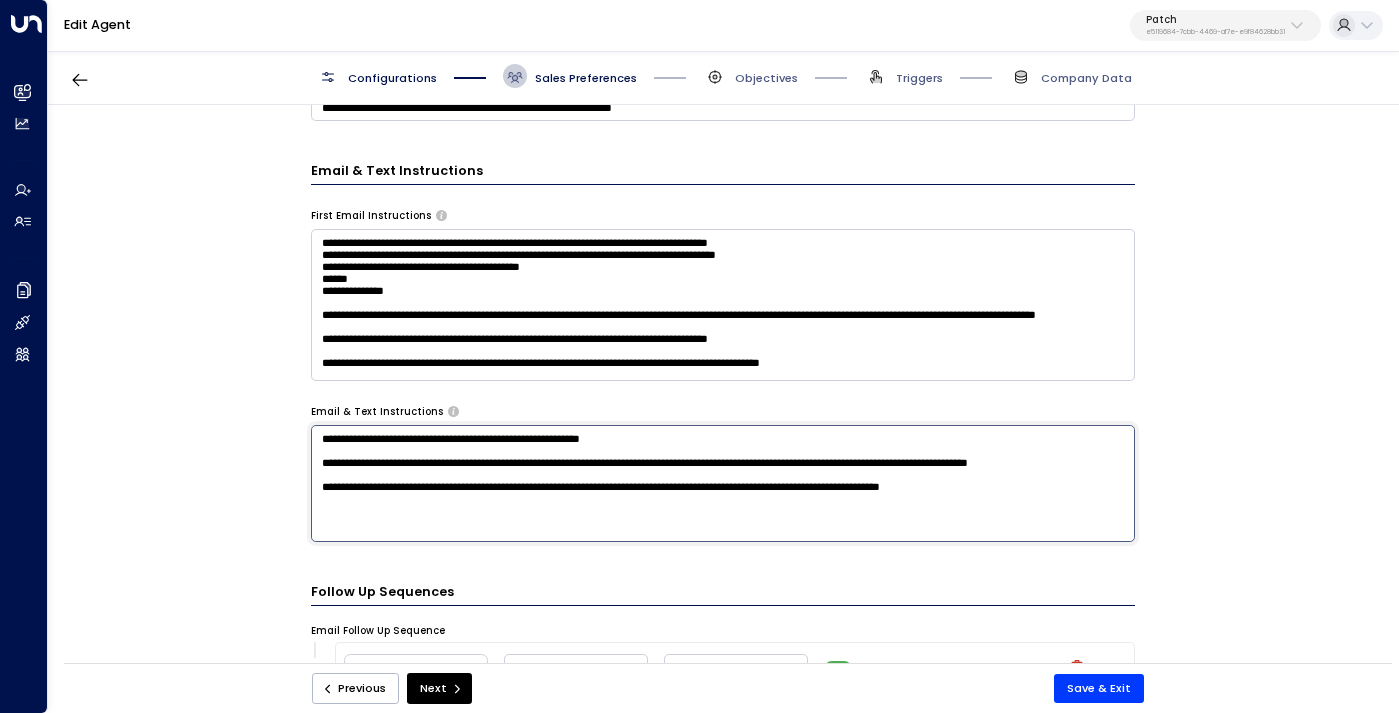 type on "**********" 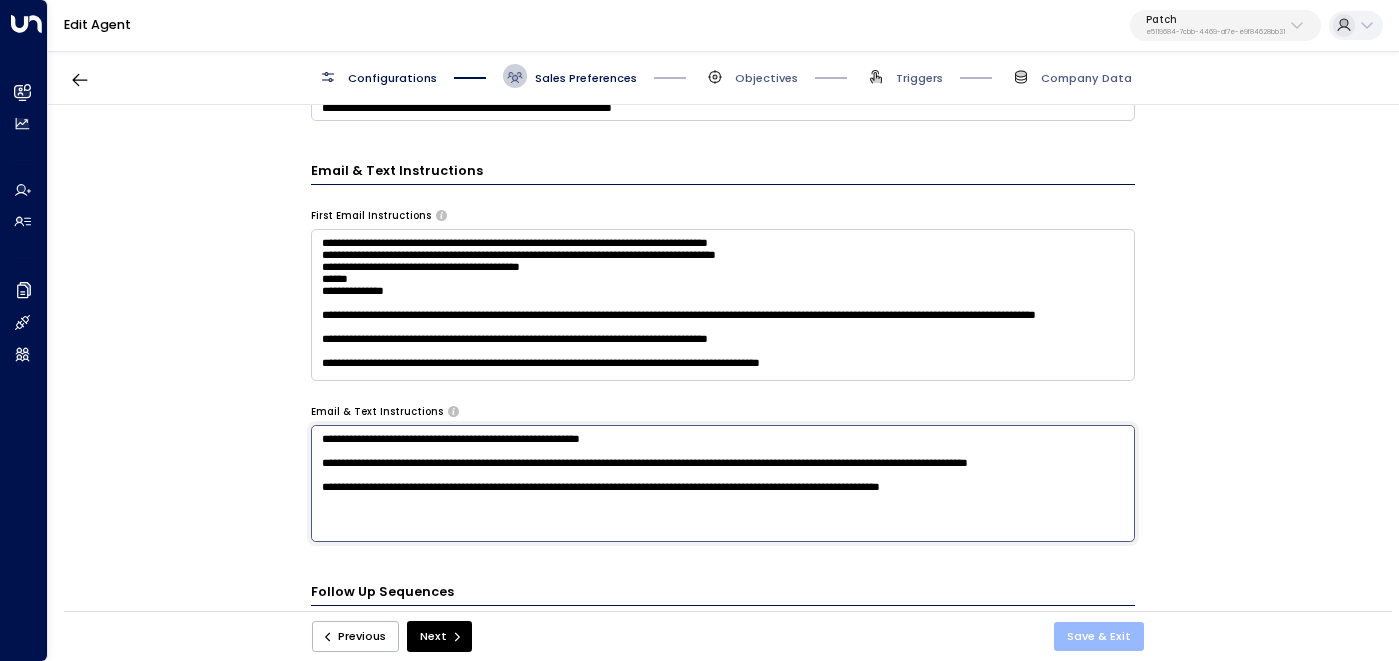 click on "Save & Exit" at bounding box center (1099, 636) 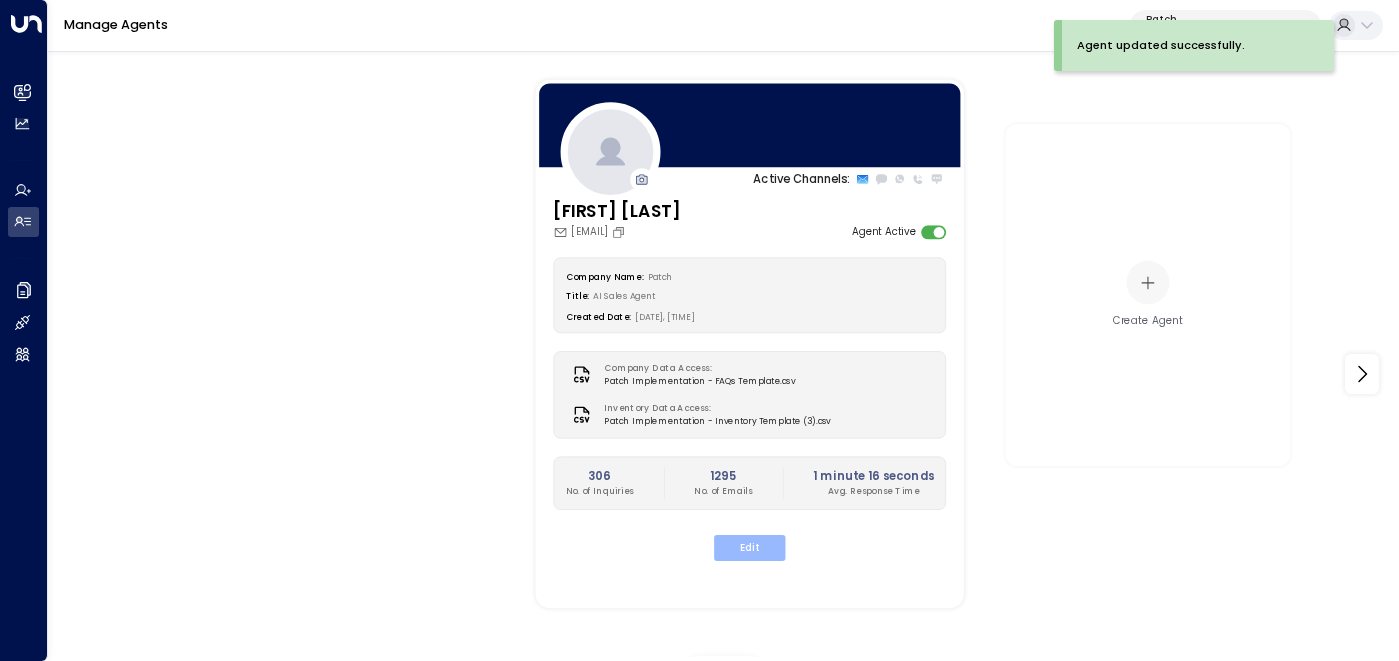 click on "Edit" at bounding box center (749, 548) 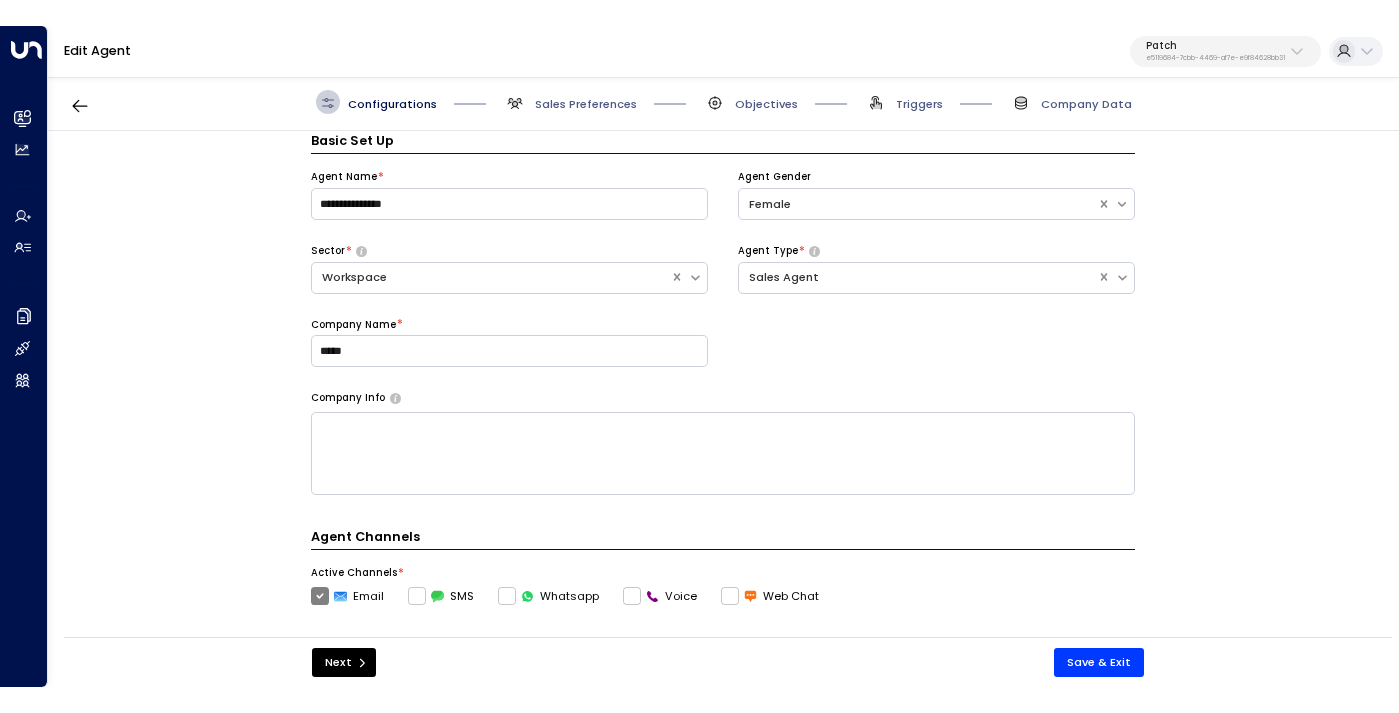 scroll, scrollTop: 0, scrollLeft: 0, axis: both 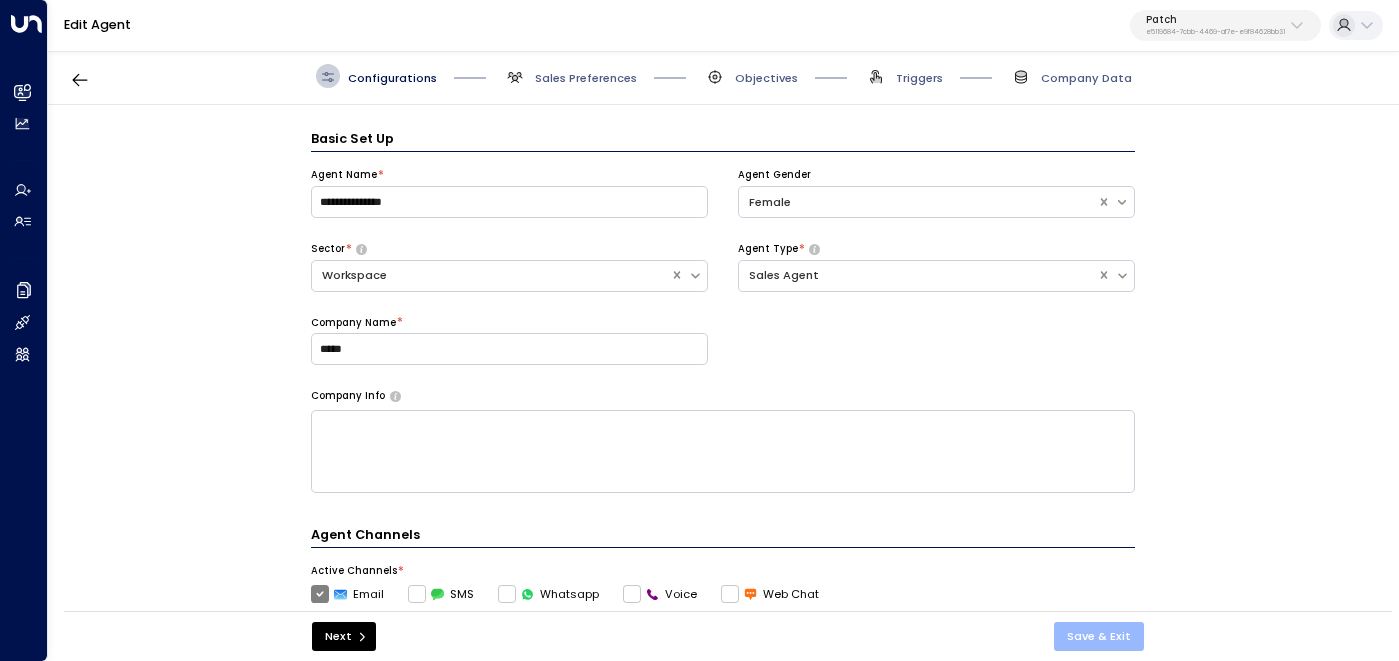 click on "Save & Exit" at bounding box center (1099, 636) 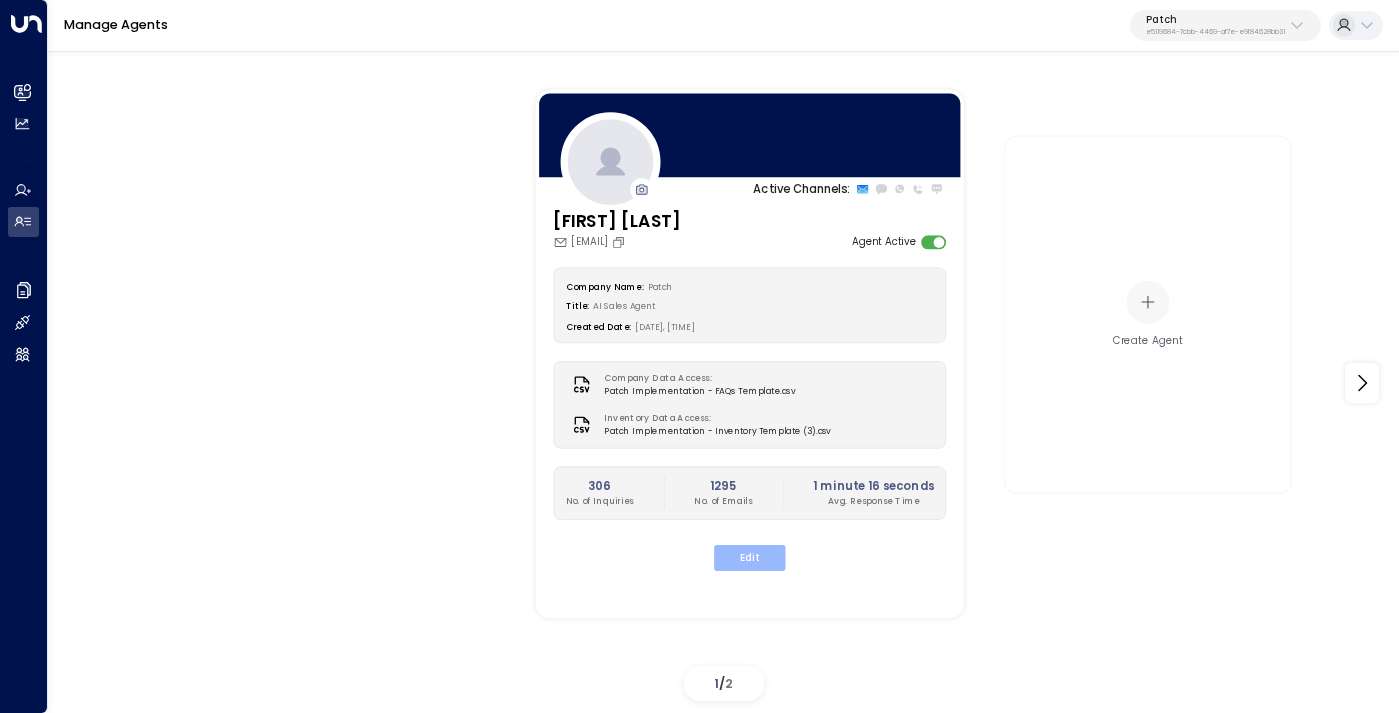 click on "Edit" at bounding box center (749, 558) 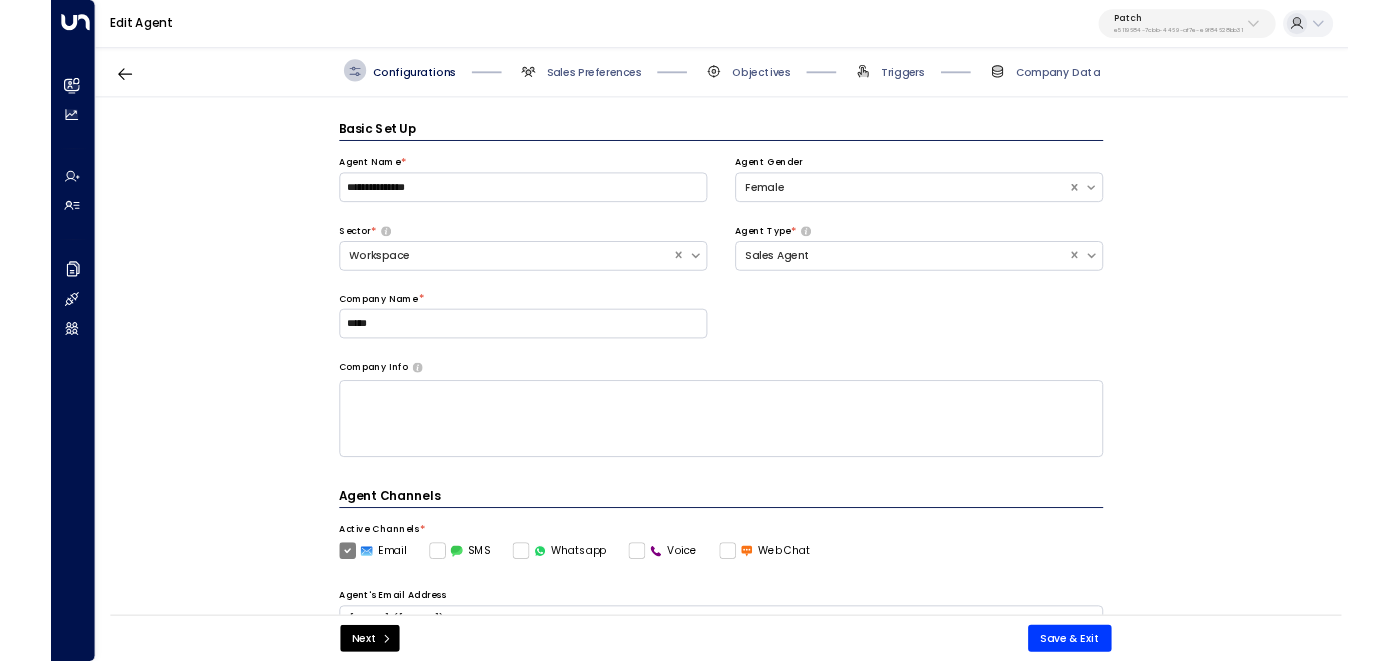 scroll, scrollTop: 24, scrollLeft: 0, axis: vertical 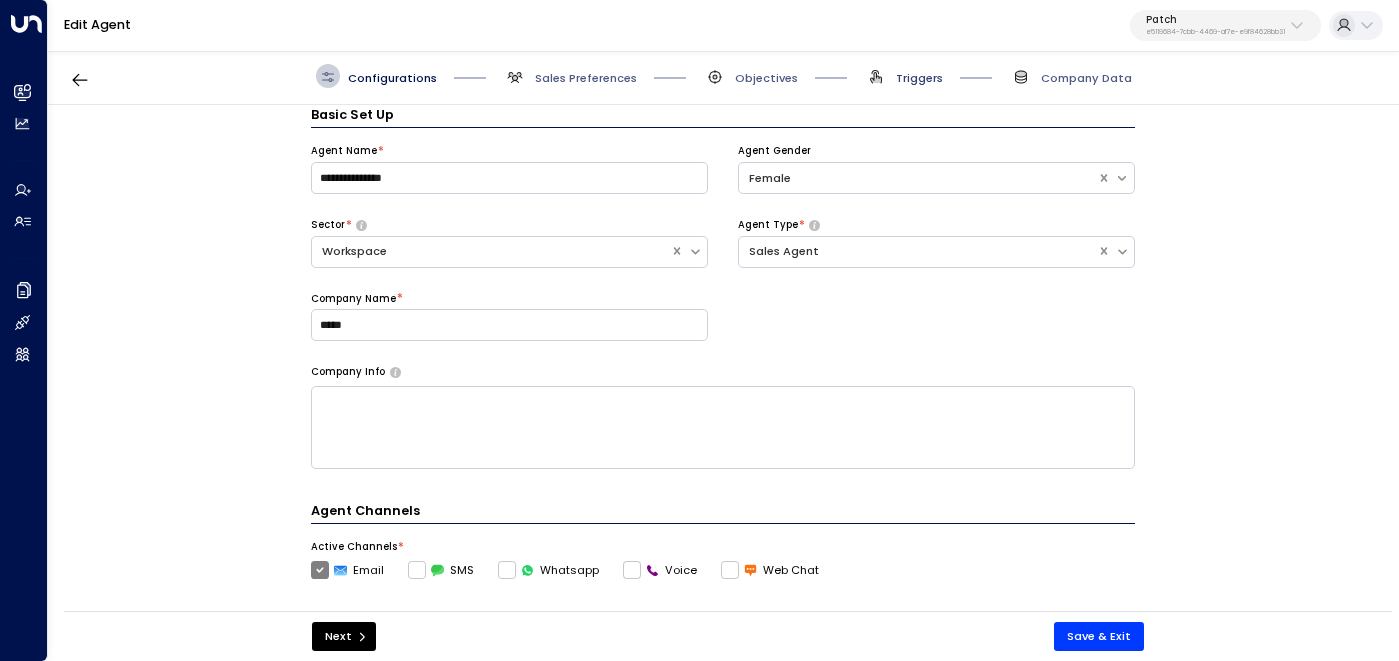 click on "Triggers" at bounding box center [919, 78] 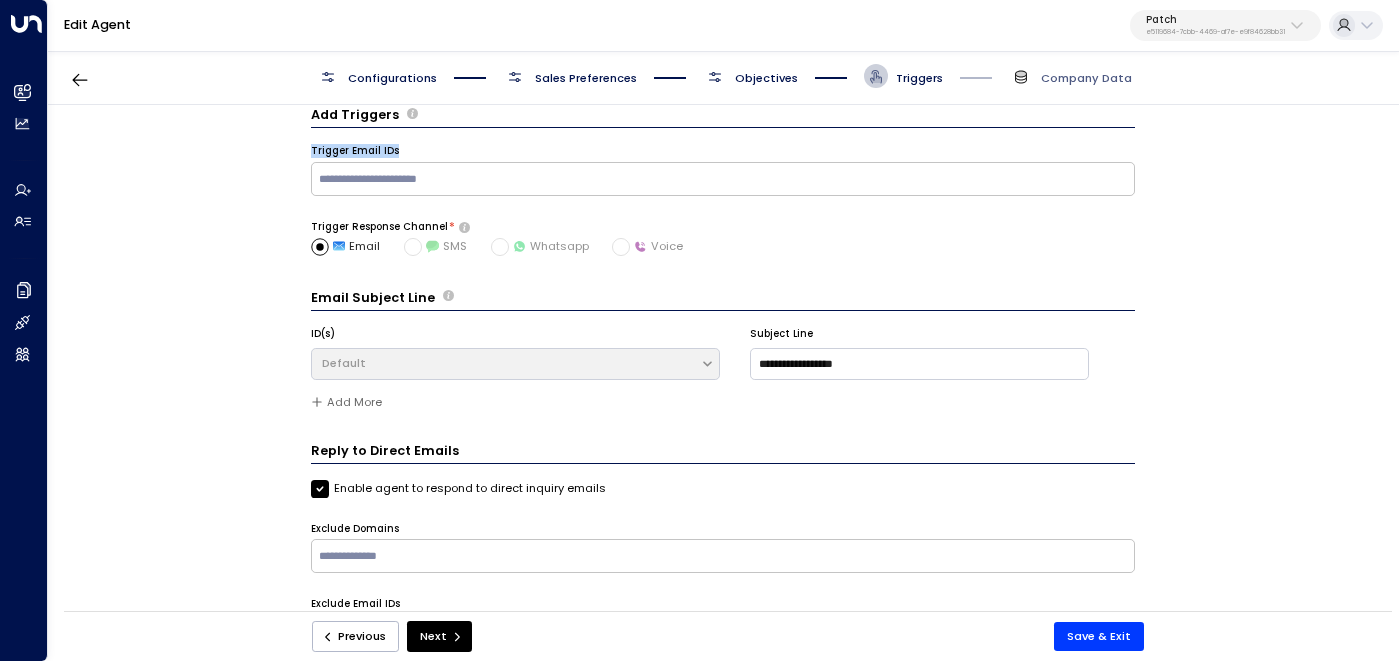 drag, startPoint x: 307, startPoint y: 150, endPoint x: 388, endPoint y: 145, distance: 81.154175 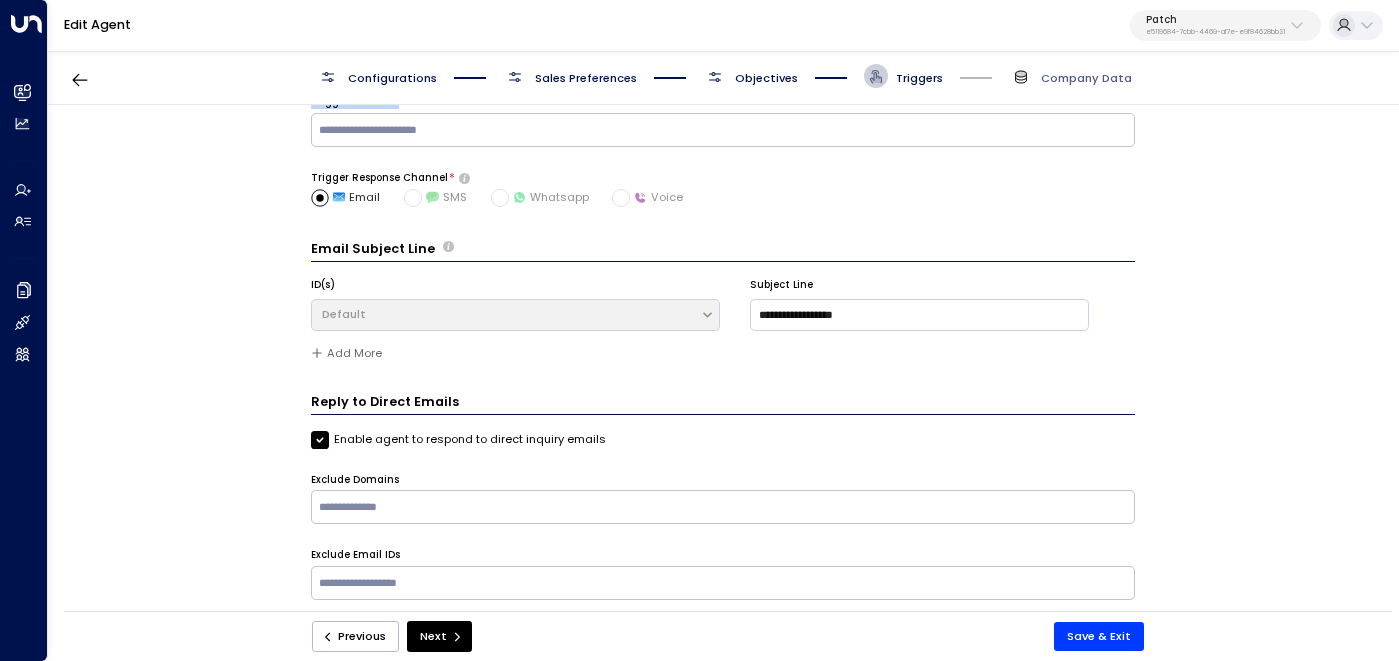 scroll, scrollTop: 0, scrollLeft: 0, axis: both 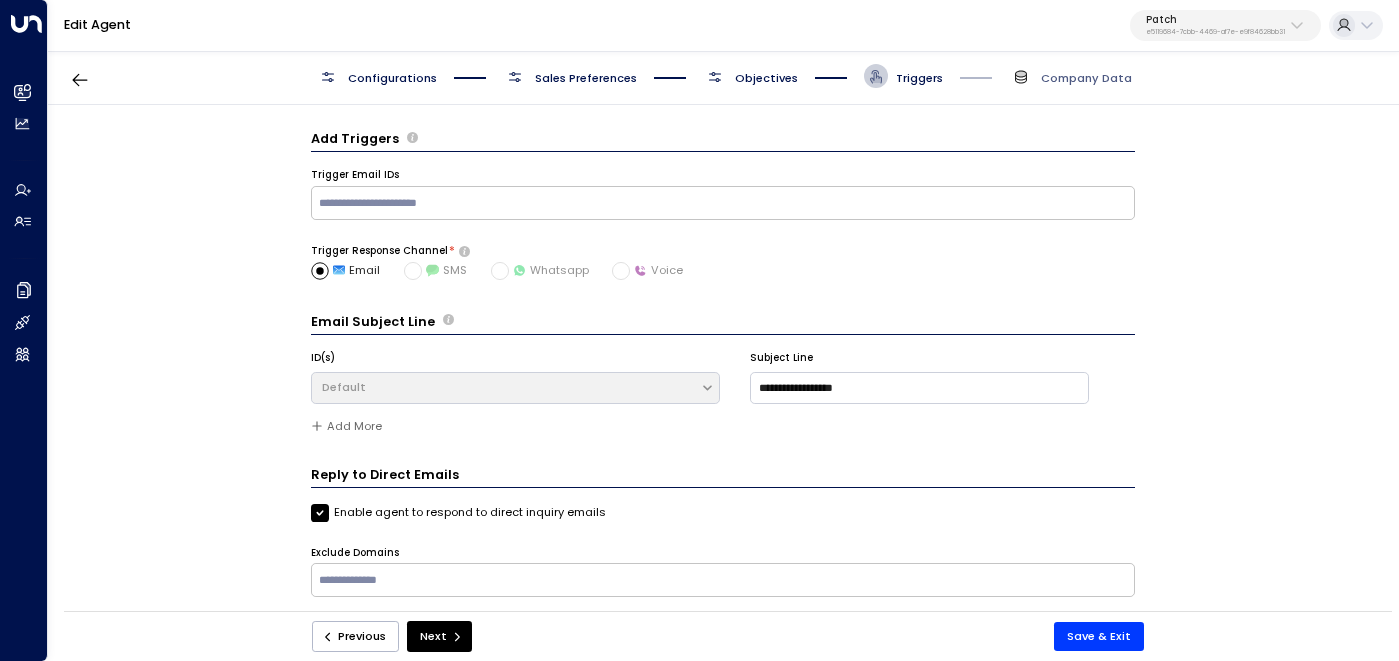 click on "Objectives" at bounding box center [766, 78] 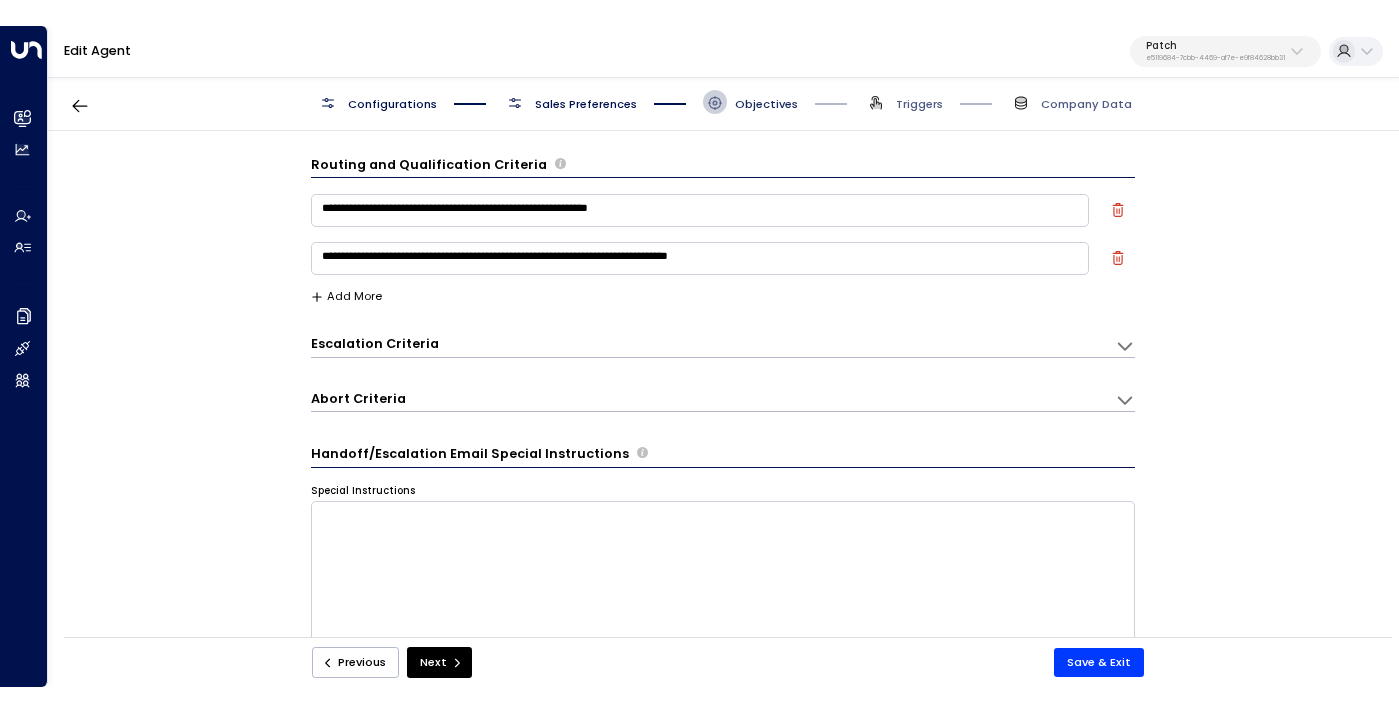 scroll, scrollTop: 24, scrollLeft: 0, axis: vertical 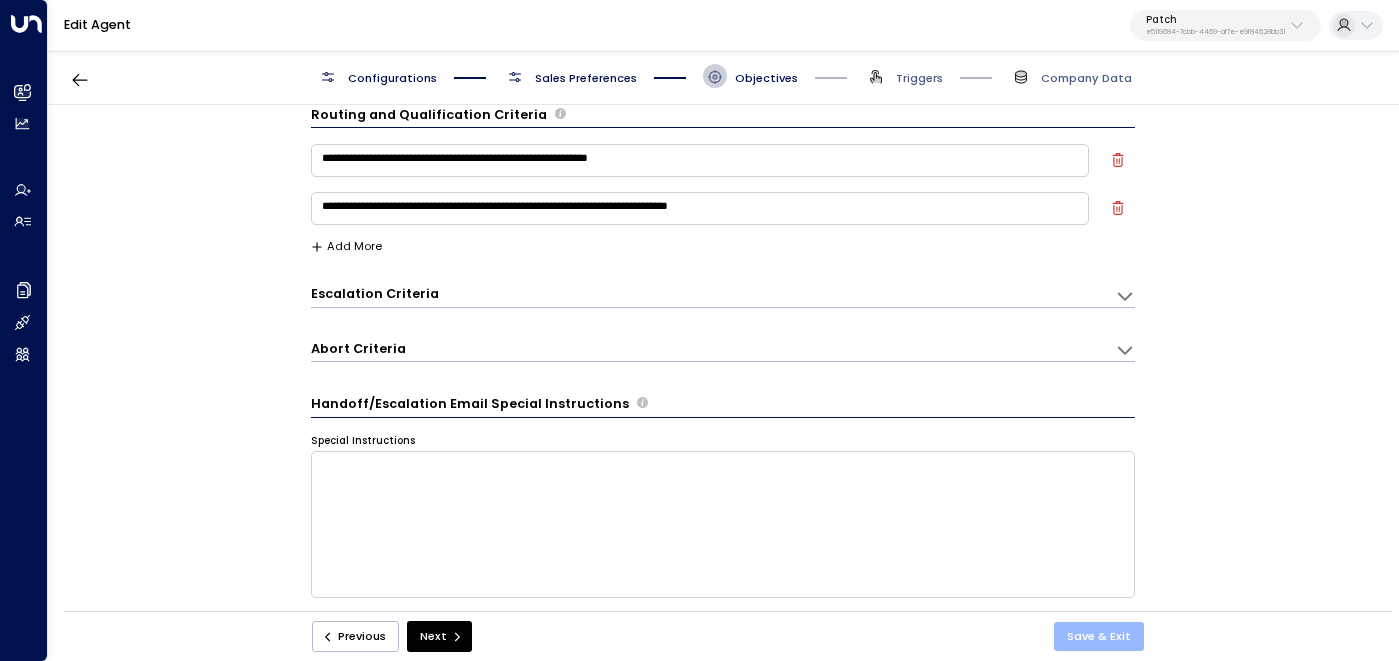 click on "Save & Exit" at bounding box center [1099, 636] 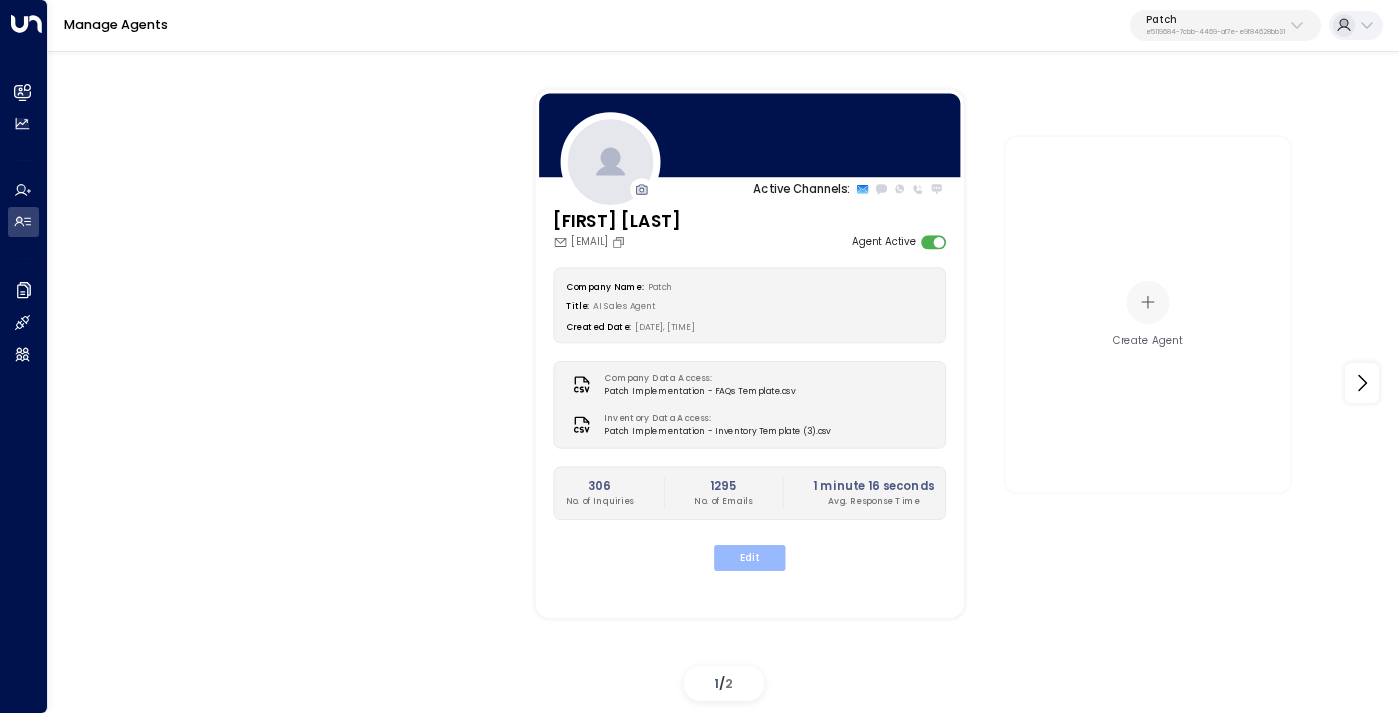 click on "Edit" at bounding box center [749, 558] 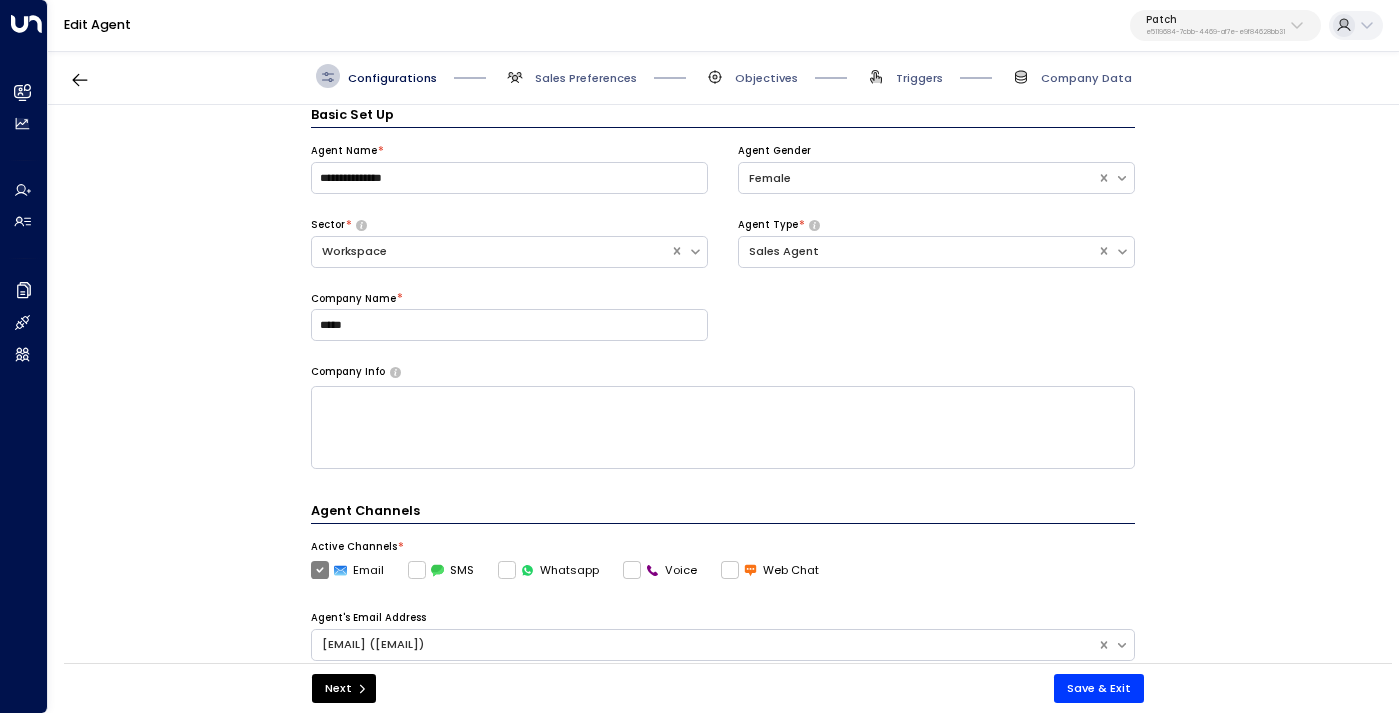 scroll, scrollTop: 466, scrollLeft: 0, axis: vertical 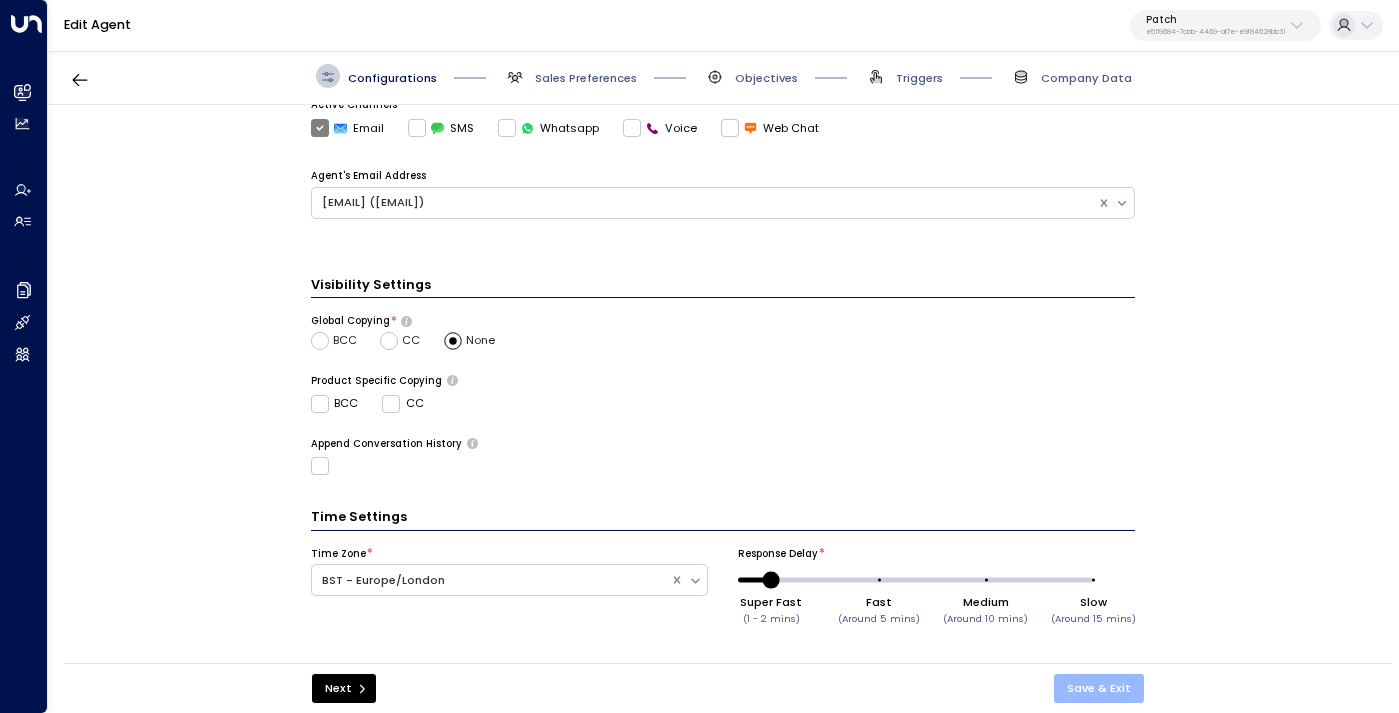 click on "Save & Exit" at bounding box center (1099, 688) 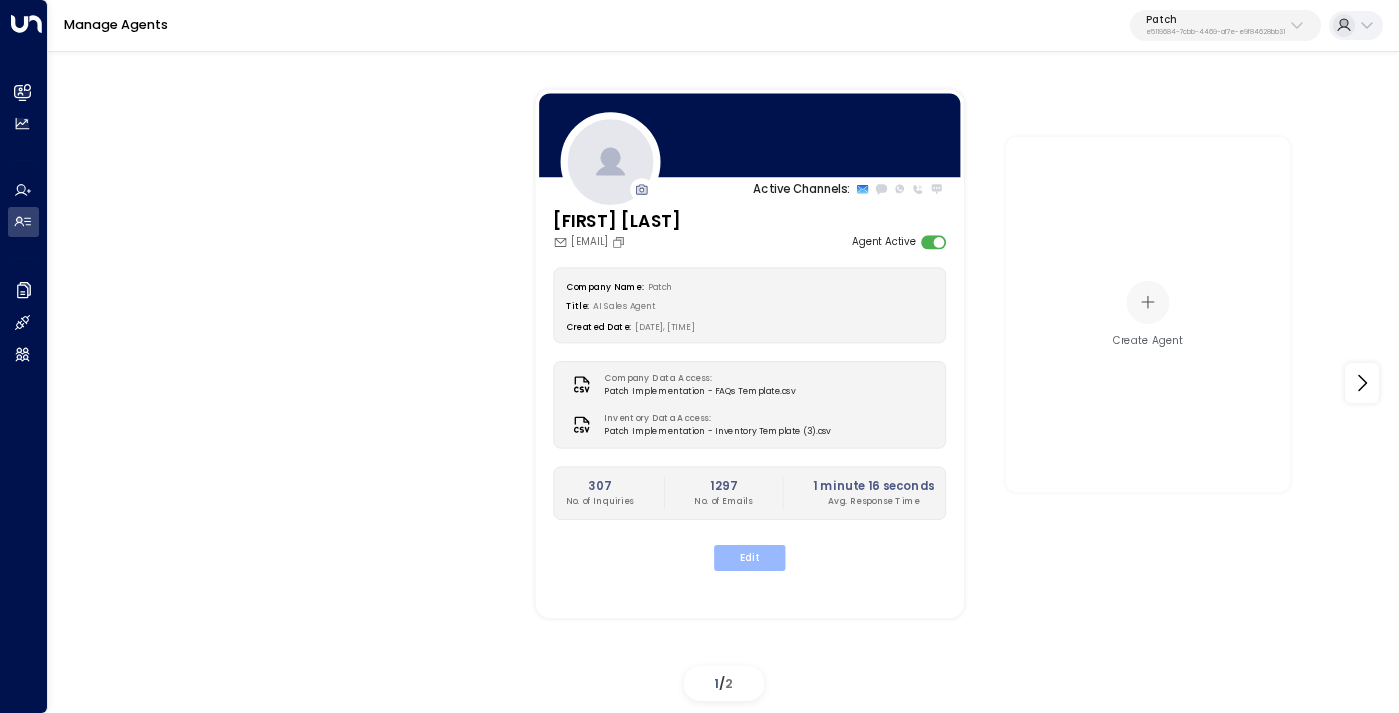 click on "Edit" at bounding box center [749, 558] 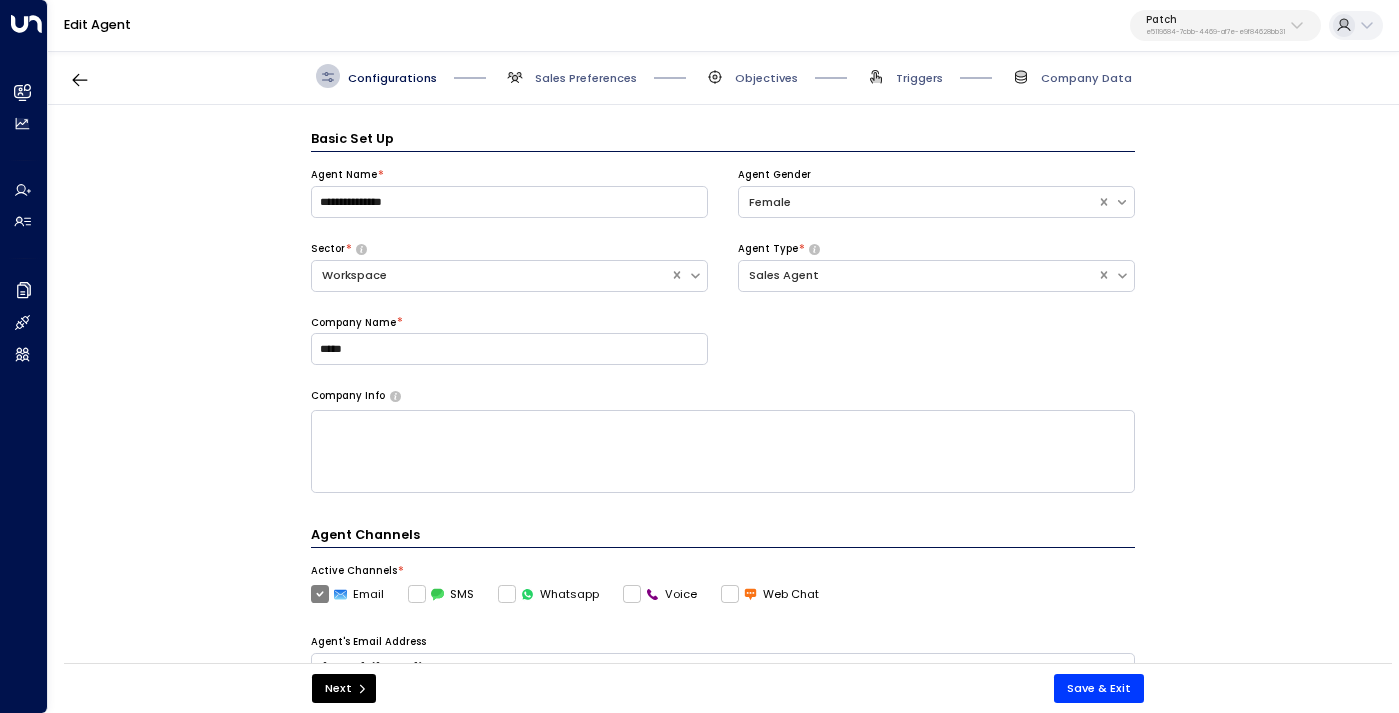 scroll, scrollTop: 24, scrollLeft: 0, axis: vertical 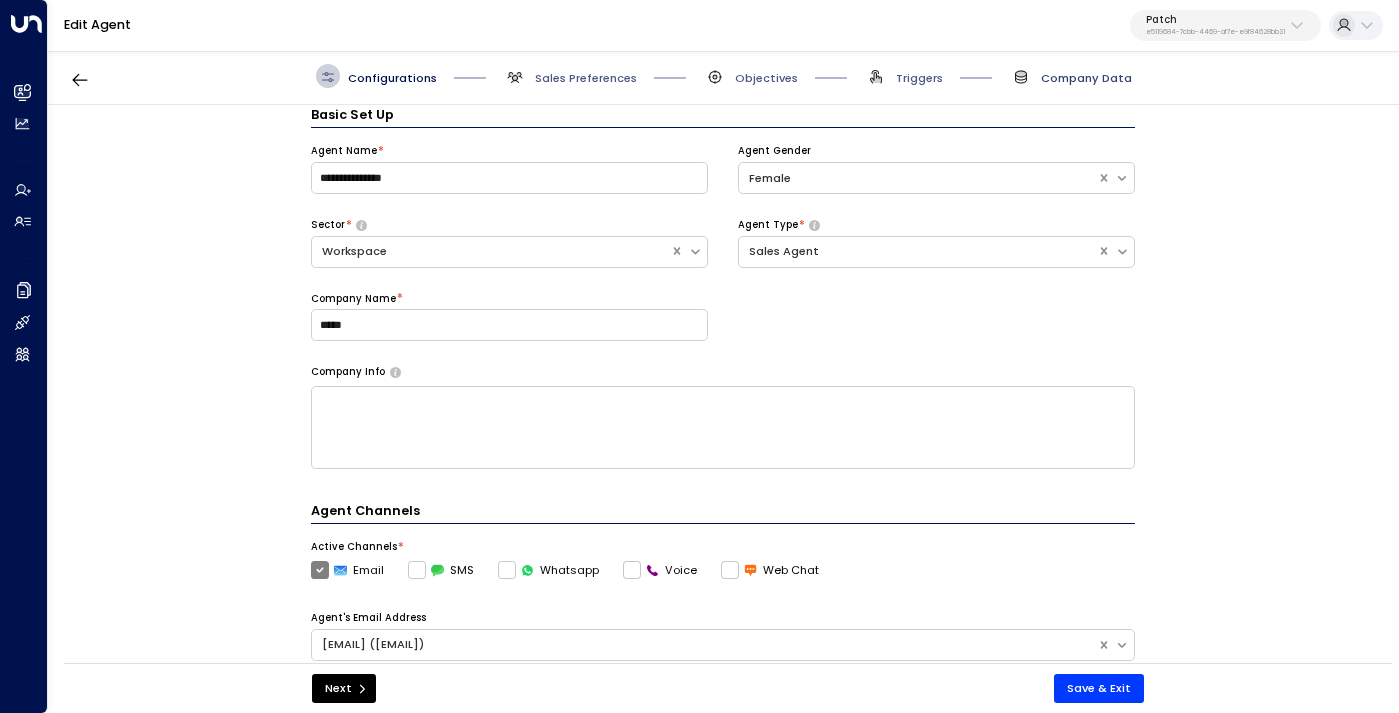 click on "Company Data" at bounding box center (1086, 78) 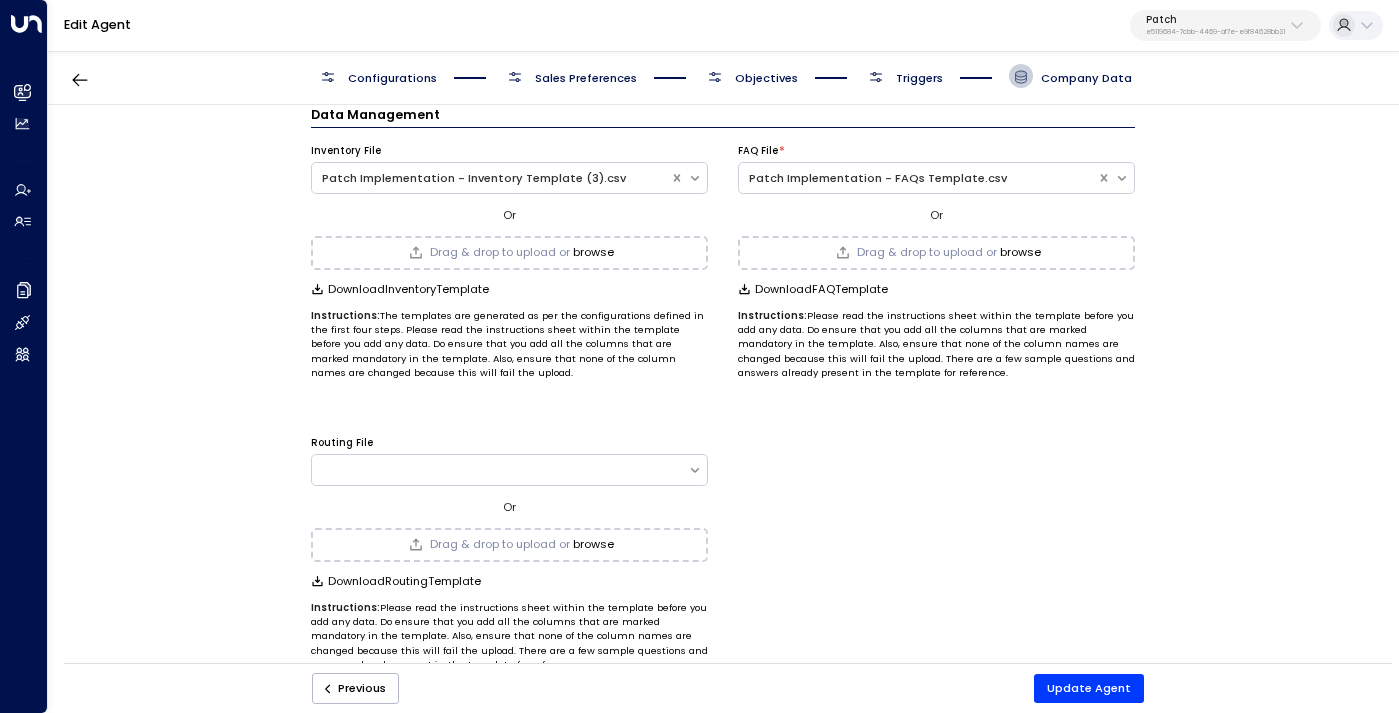 click on "browse" at bounding box center [593, 252] 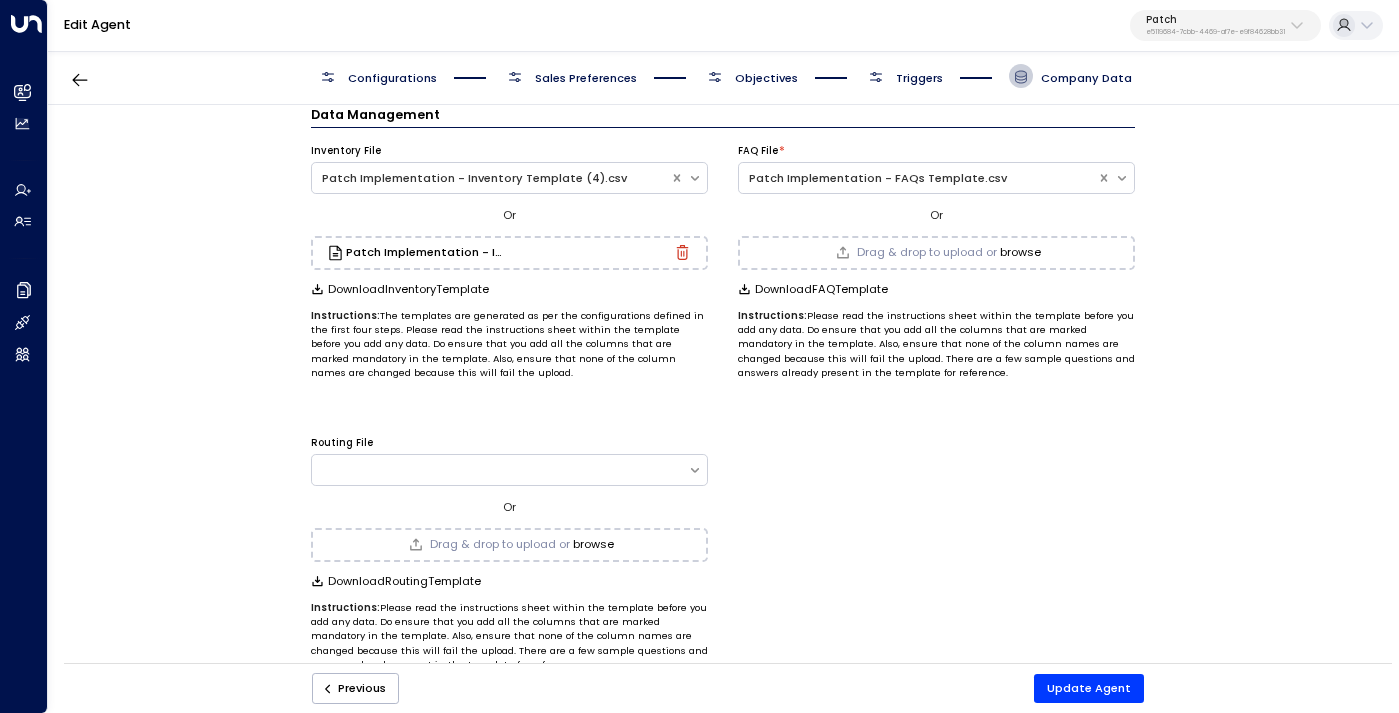 click on "Data Management Inventory File   Patch Implementation - Inventory Template (4).csv Or   Patch Implementation - Inventory Template (4).csv   Download  Inventory  Template Instructions:  The templates are generated as per the configurations defined in the first four steps. Please read the instructions sheet within the template before you add any data. Do ensure that you add all the columns that are marked mandatory in the template. Also, ensure that none of the column names are changed because this will fail the upload. FAQ File   * Patch Implementation - FAQs Template.csv Or Drag & drop to upload or  browse   Download  FAQ  Template Instructions:  Please read the instructions sheet within the template before you add any data. Do ensure that you add all the columns that are marked mandatory in the template. Also, ensure that none of the column names are changed because this will fail the upload. There are a few sample questions and answers already present in the template for reference. Routing File   Or browse" at bounding box center [723, 389] 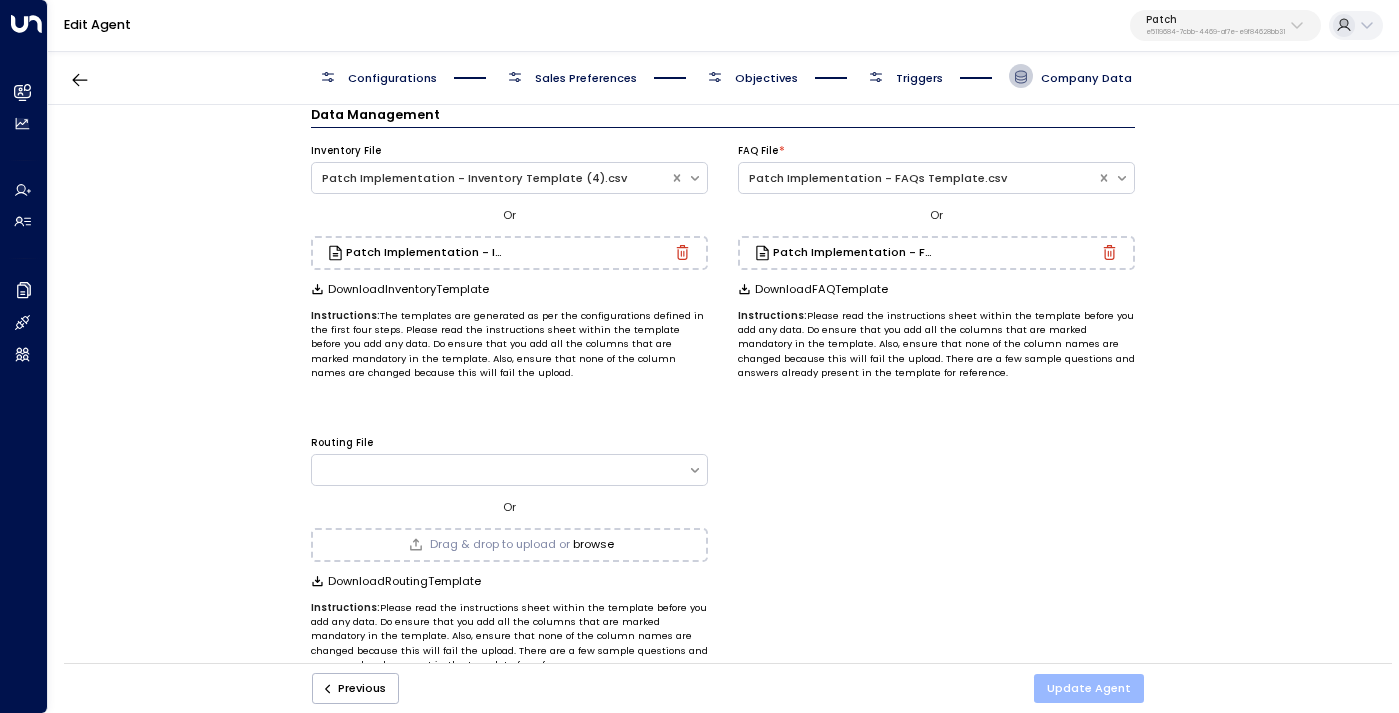 click on "Update Agent" at bounding box center [1089, 688] 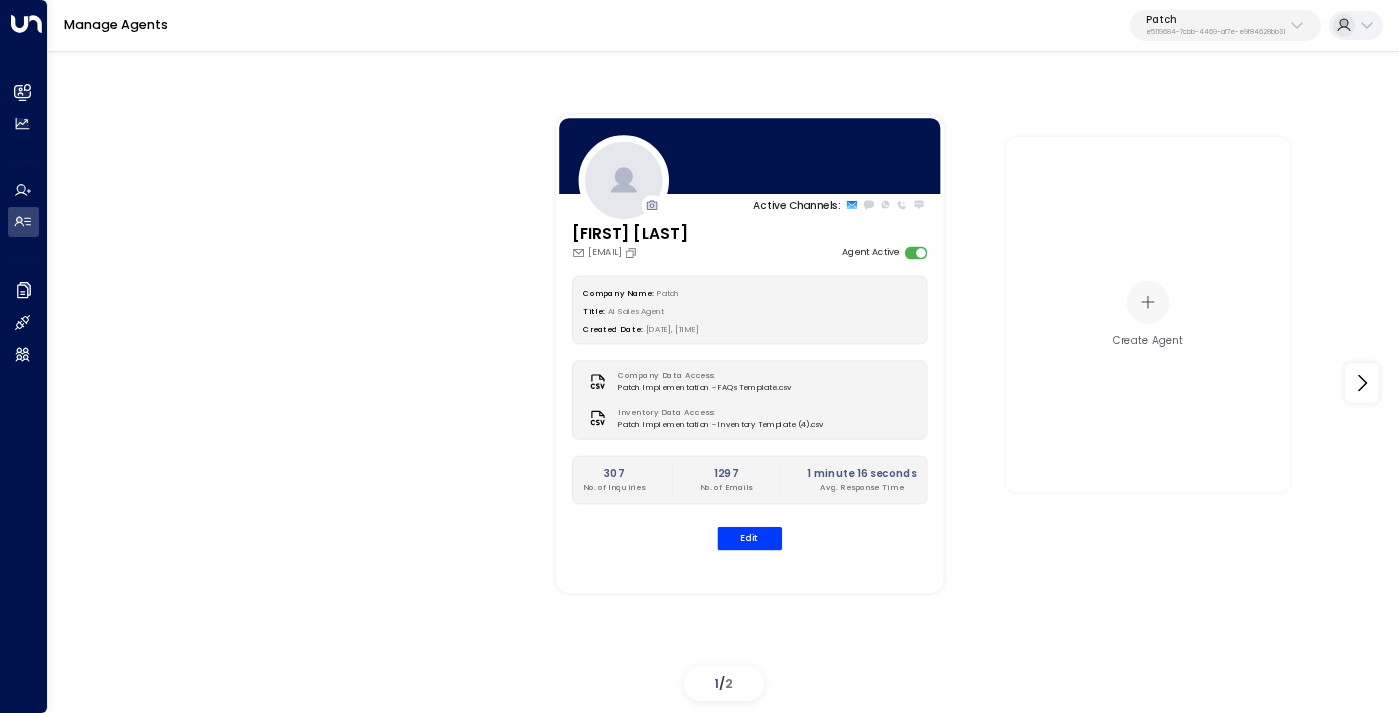 click on "Patch" at bounding box center [1215, 20] 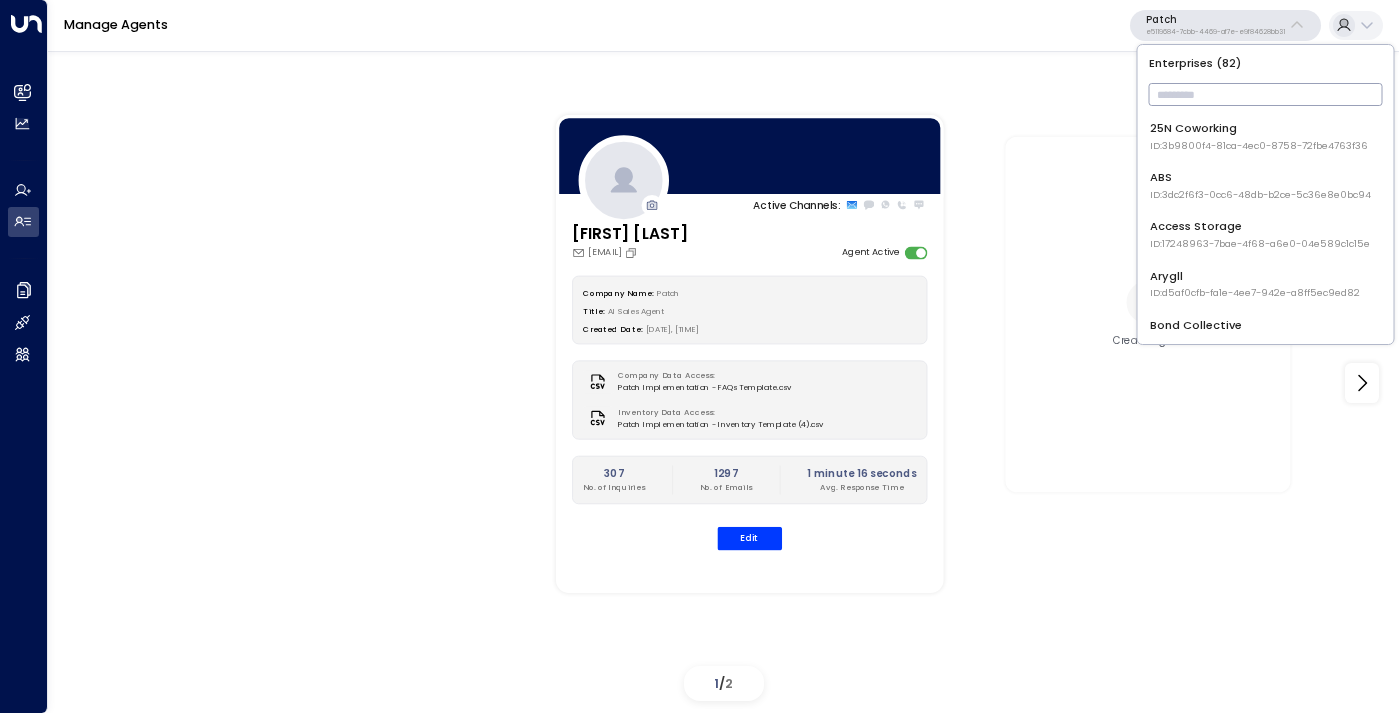 click at bounding box center (1266, 94) 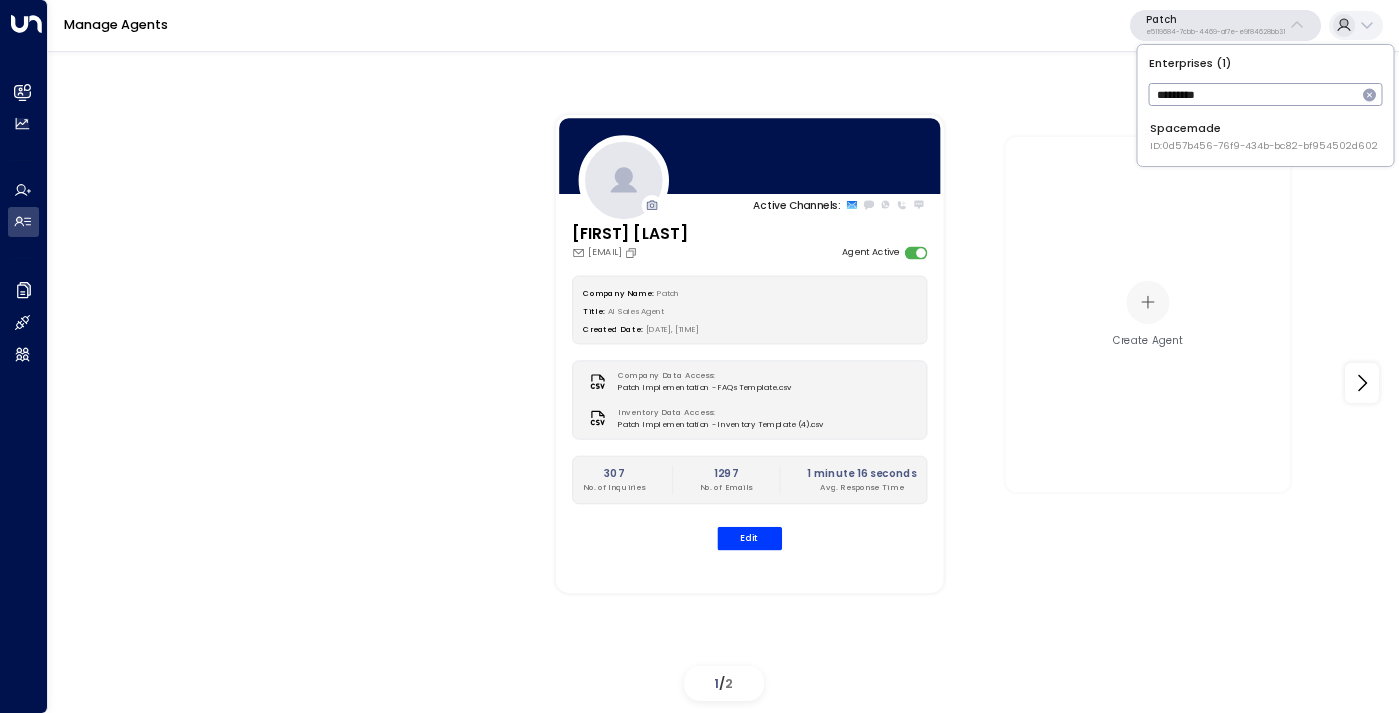 type on "*********" 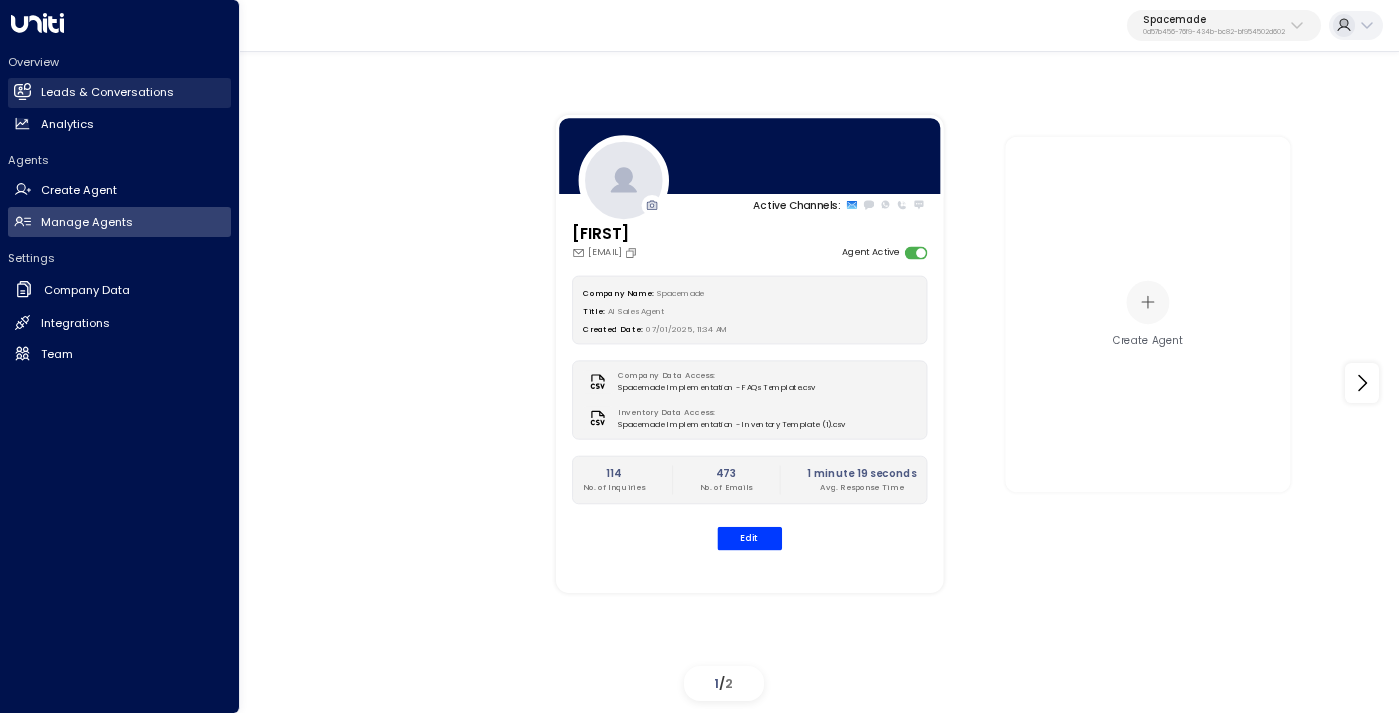 click on "Leads & Conversations" at bounding box center [107, 92] 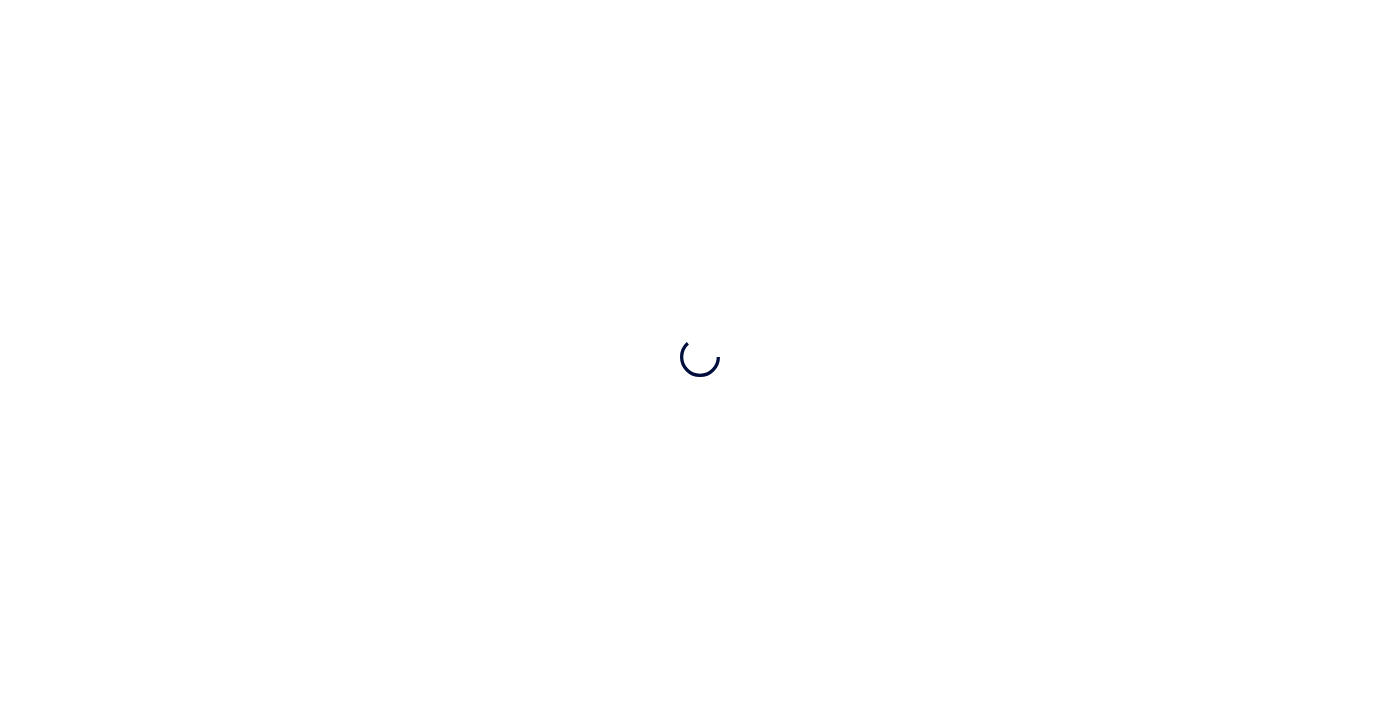 scroll, scrollTop: 0, scrollLeft: 0, axis: both 